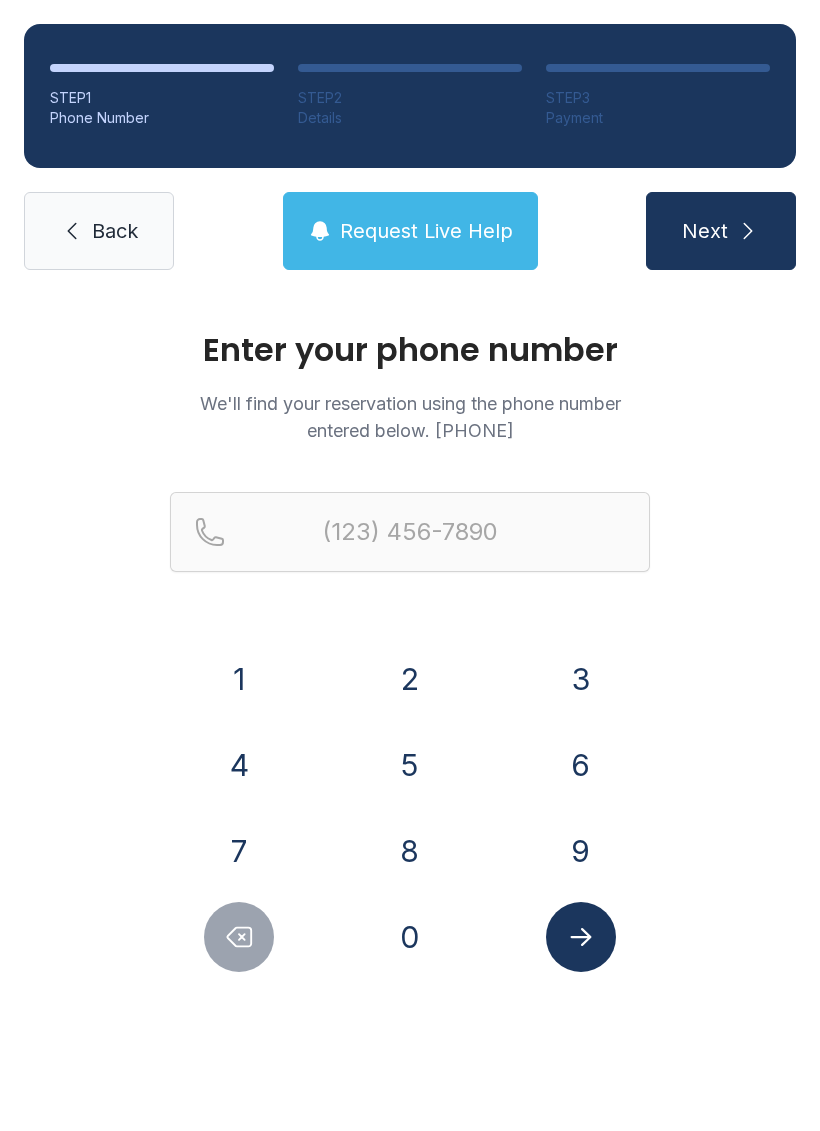 scroll, scrollTop: 0, scrollLeft: 0, axis: both 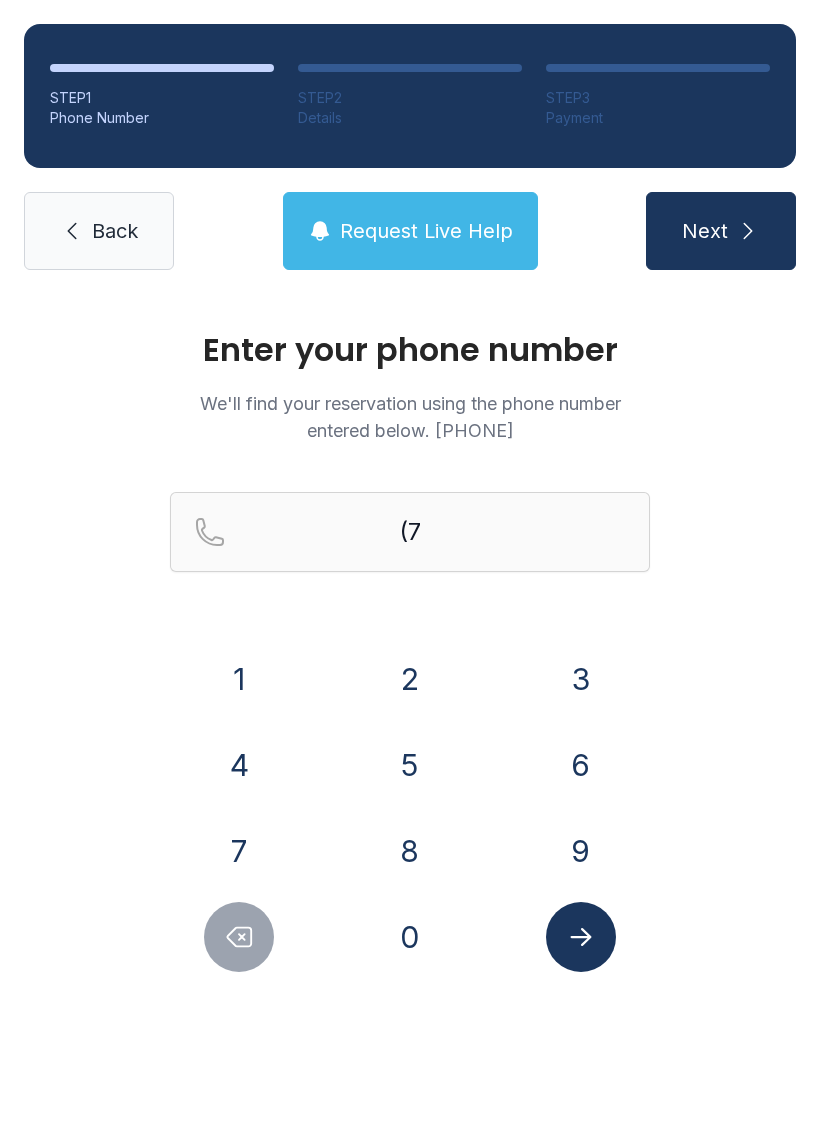 click on "0" at bounding box center (239, 679) 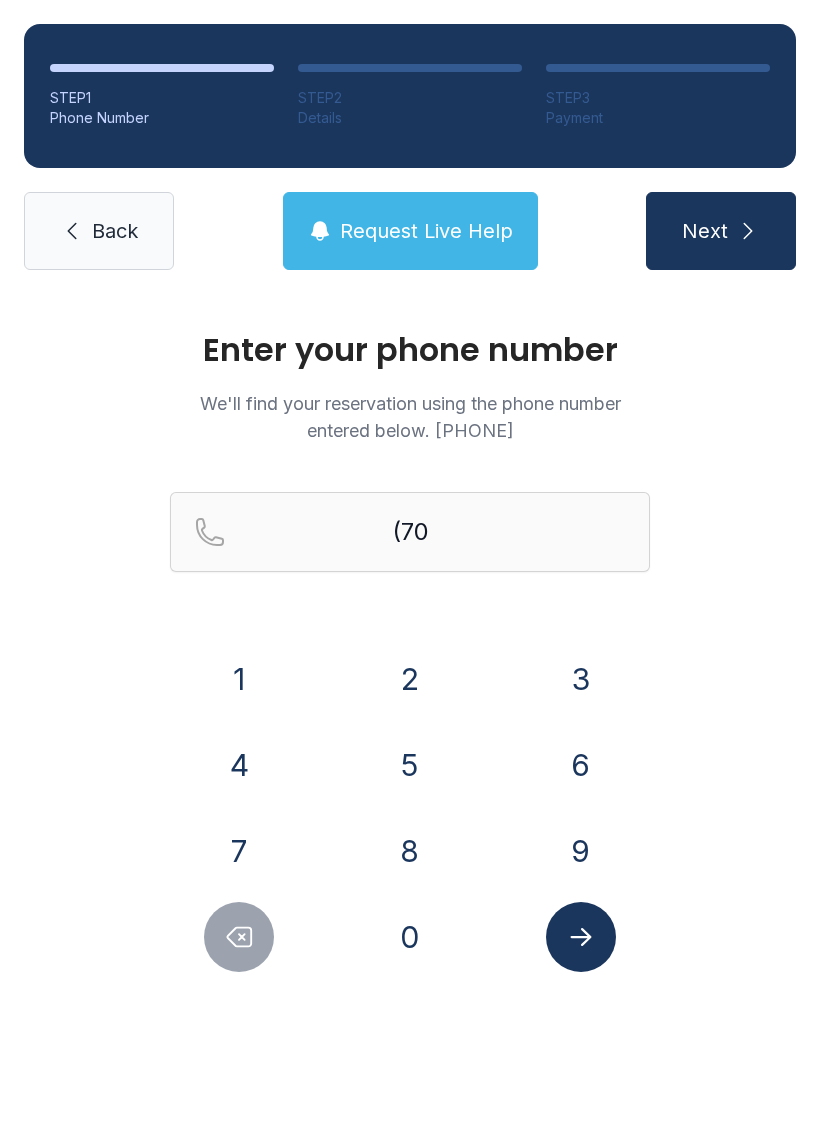 click on "6" at bounding box center [239, 679] 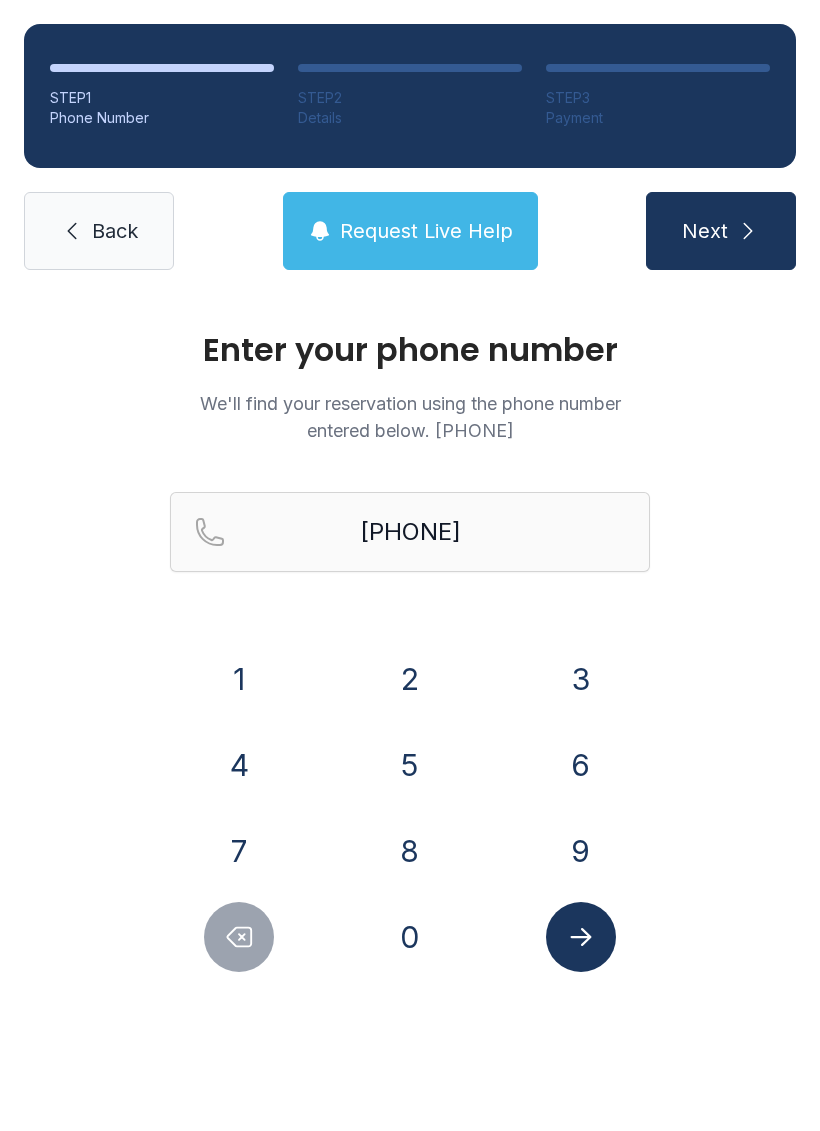 click on "6" at bounding box center [239, 679] 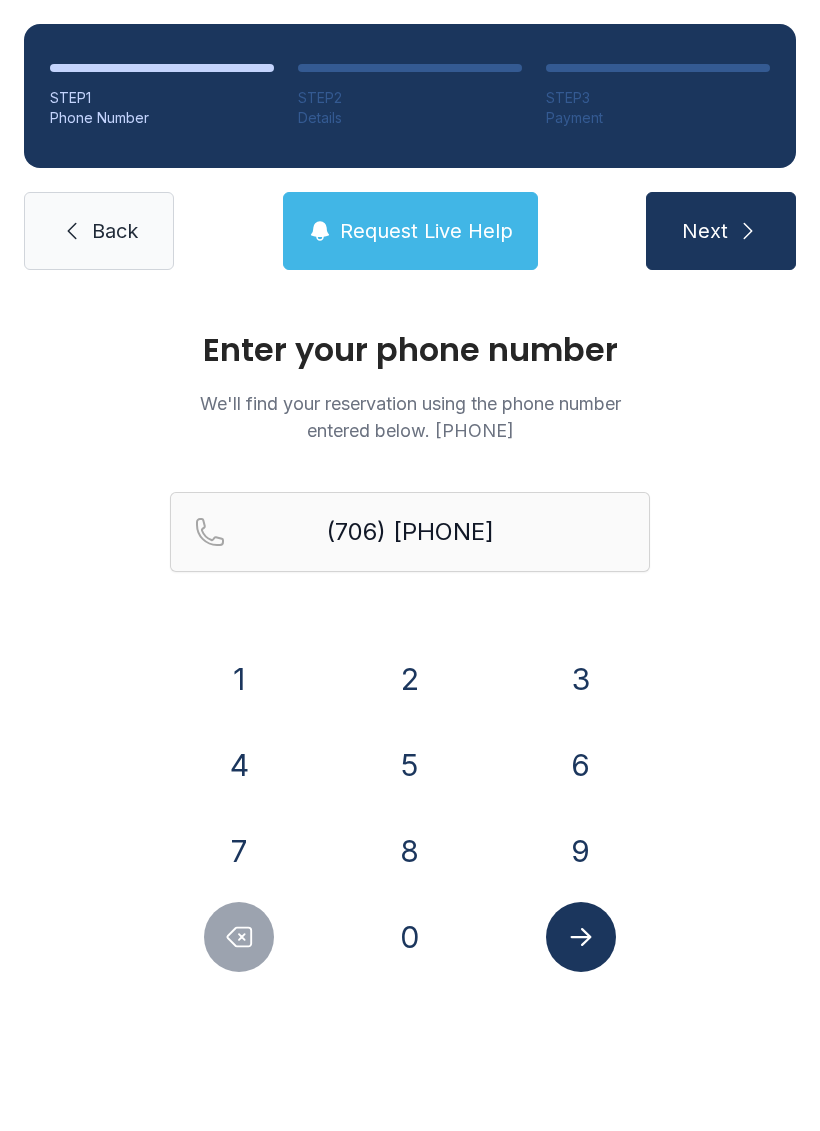 click on "6" at bounding box center (239, 679) 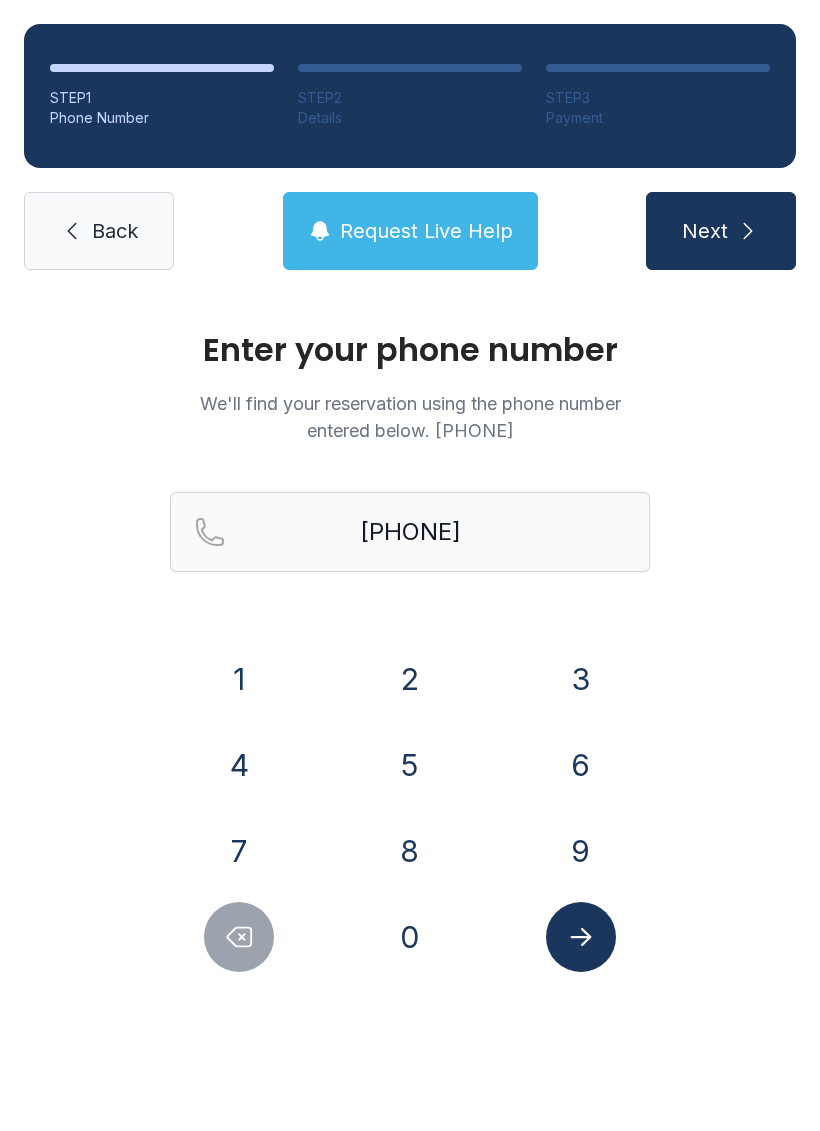 click on "9" at bounding box center (239, 679) 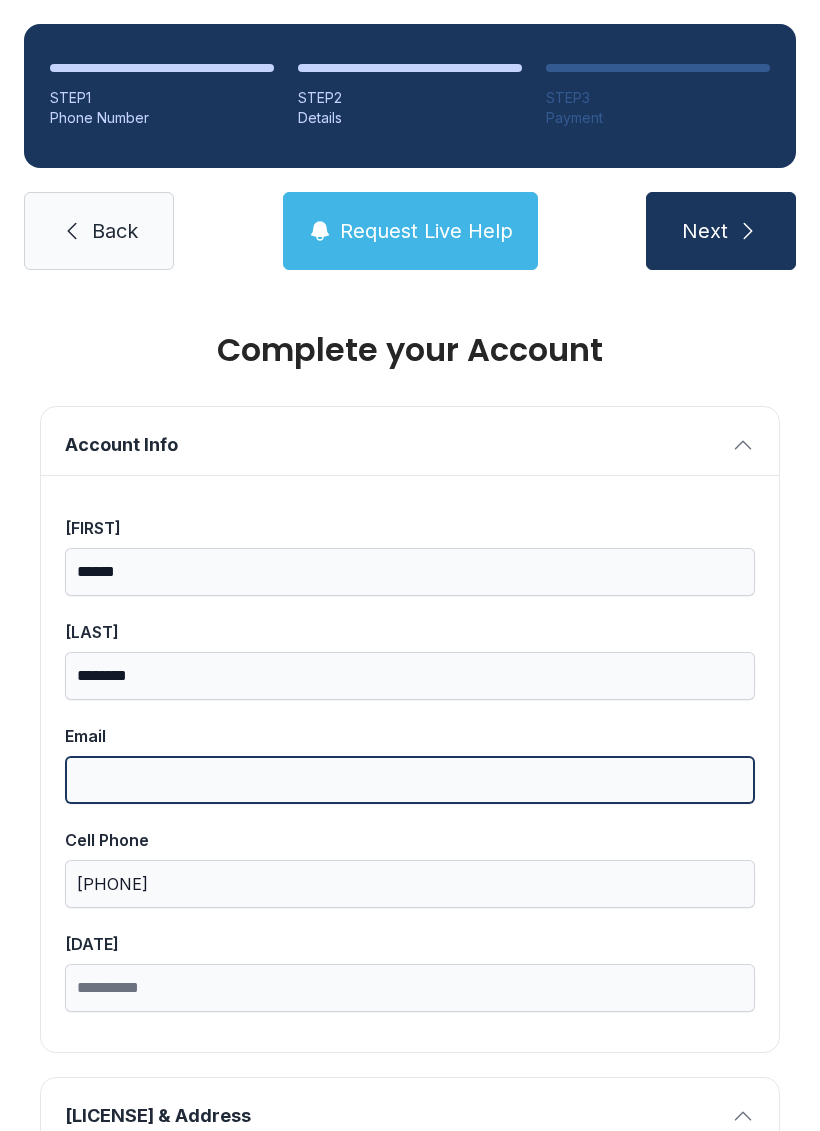 click on "Email" at bounding box center (410, 780) 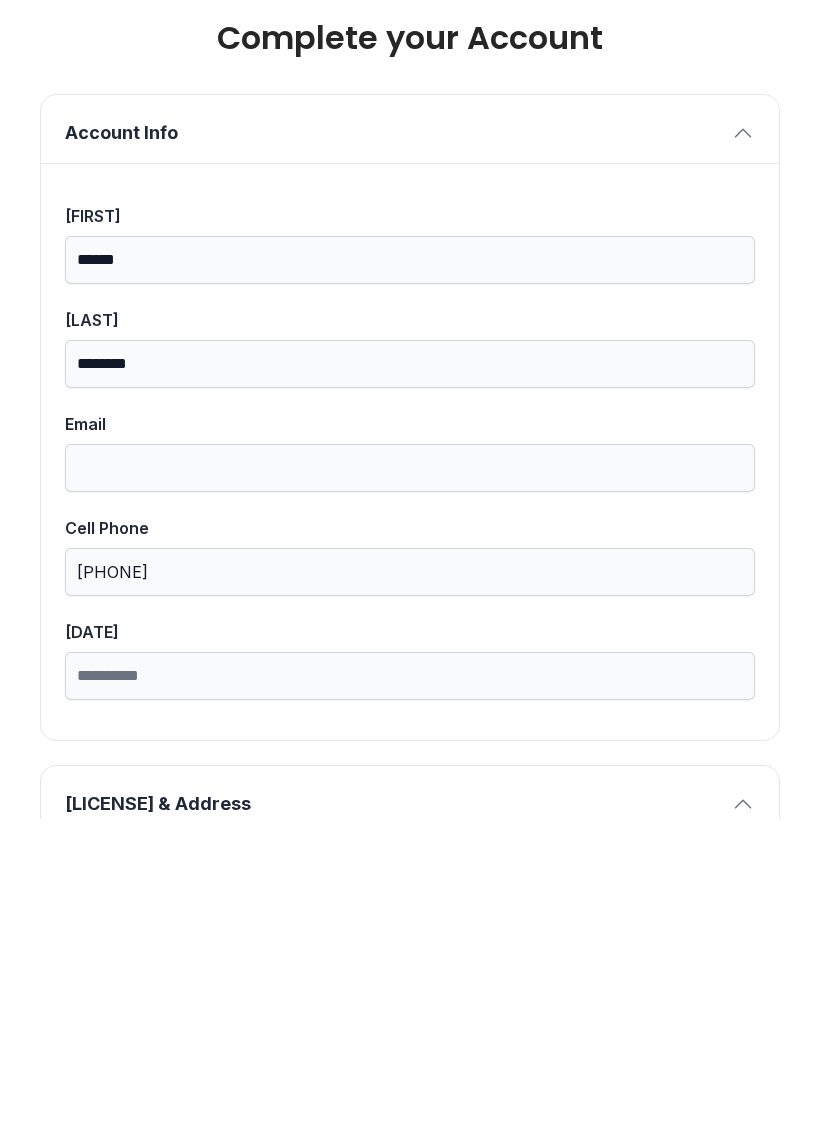 click on "**********" at bounding box center [410, 1371] 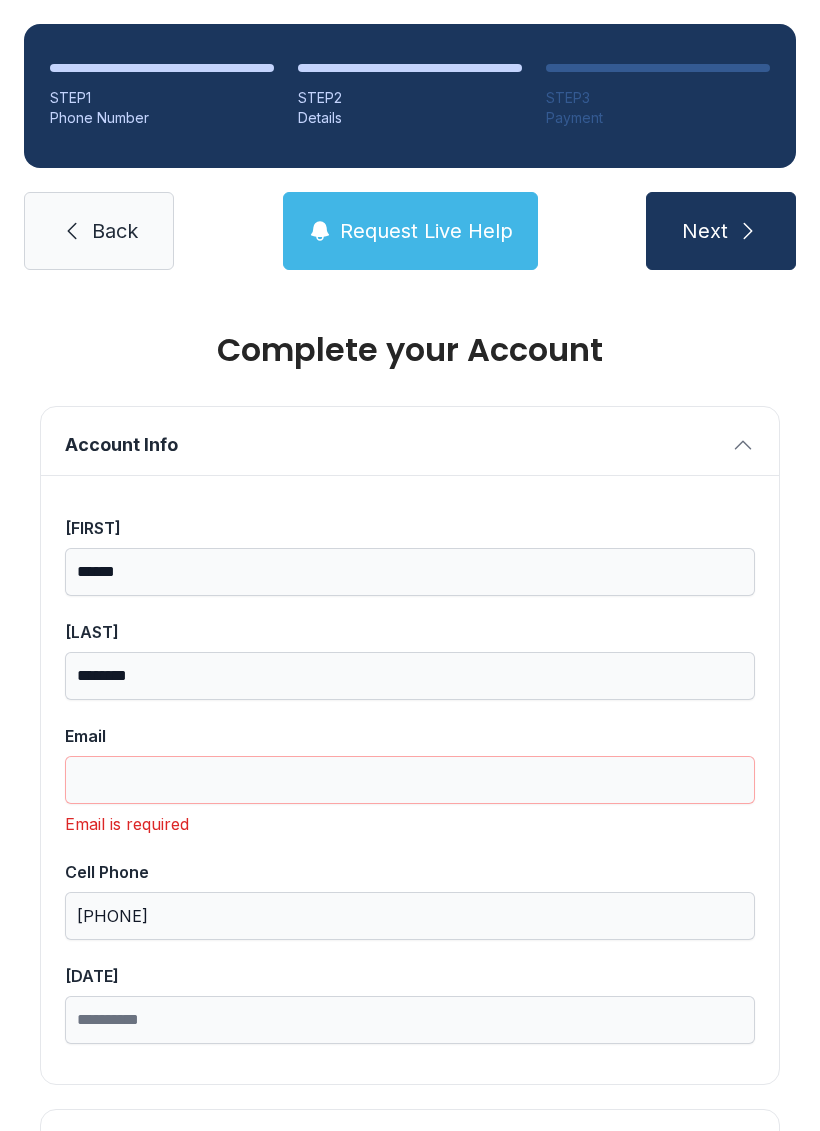 click on "Back" at bounding box center (115, 231) 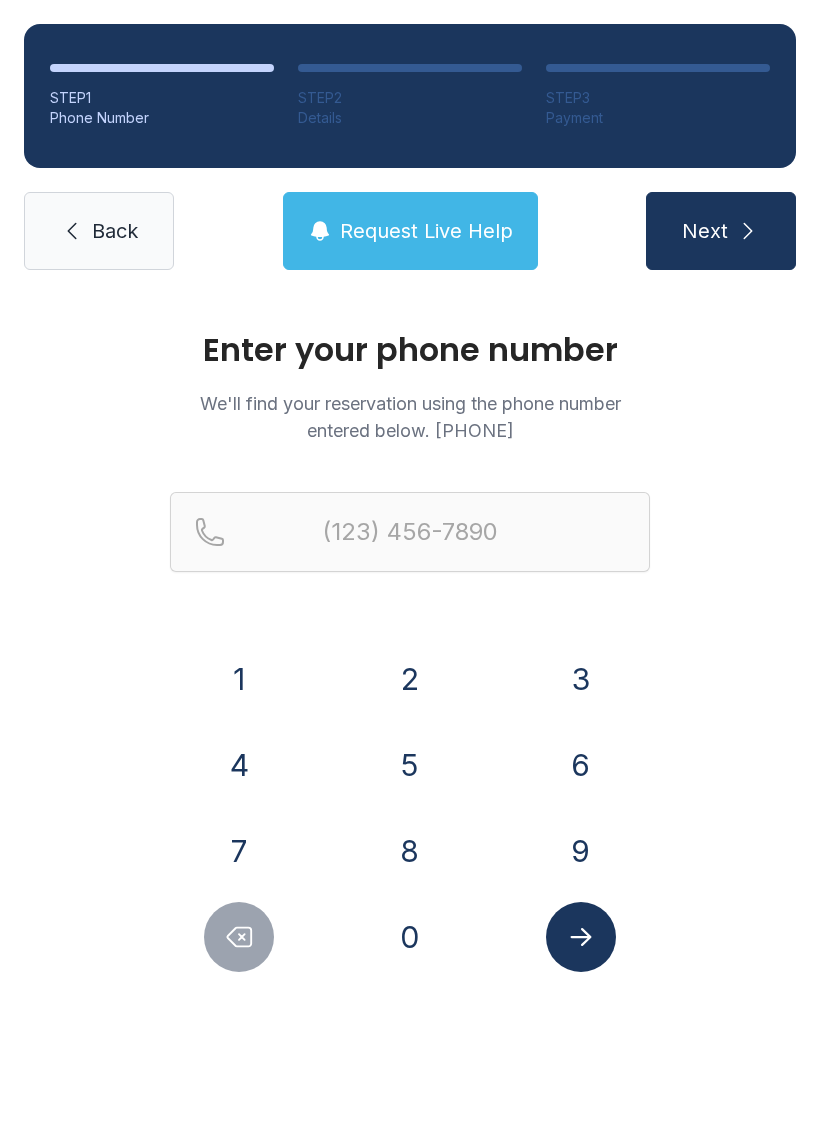 scroll, scrollTop: 0, scrollLeft: 0, axis: both 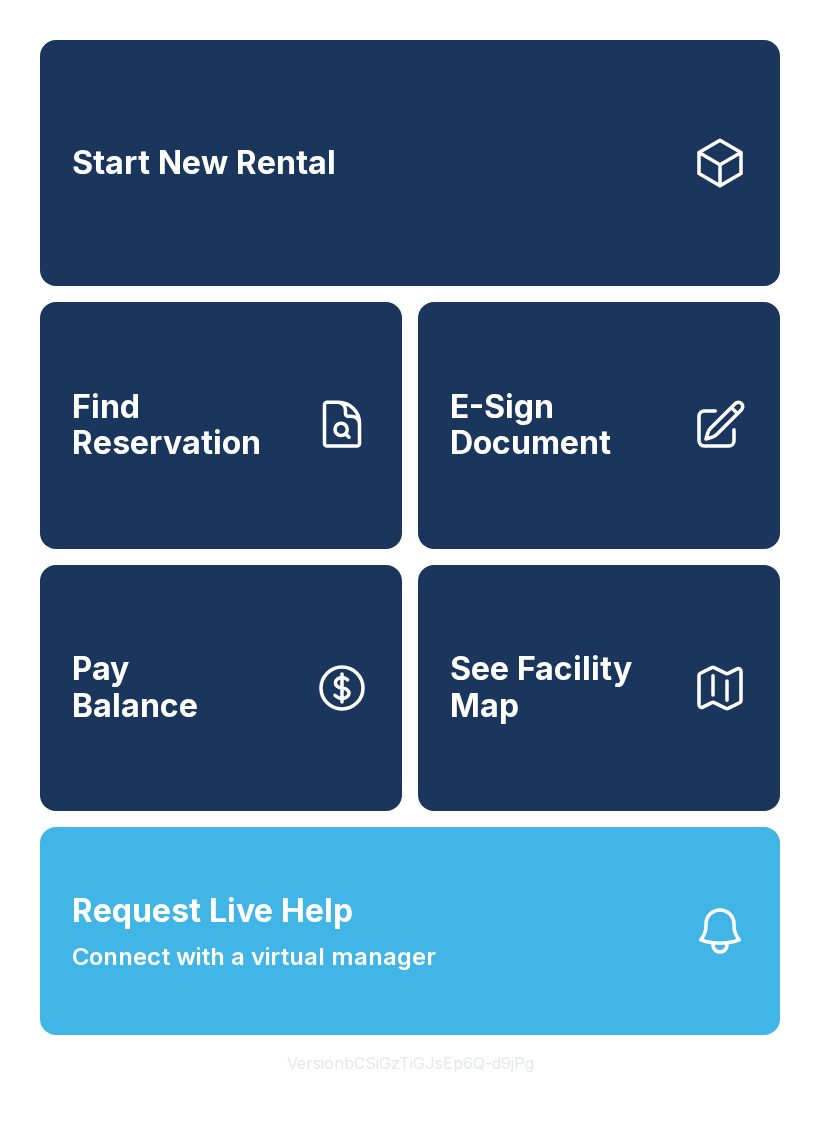 click on "Find Reservation" at bounding box center (185, 425) 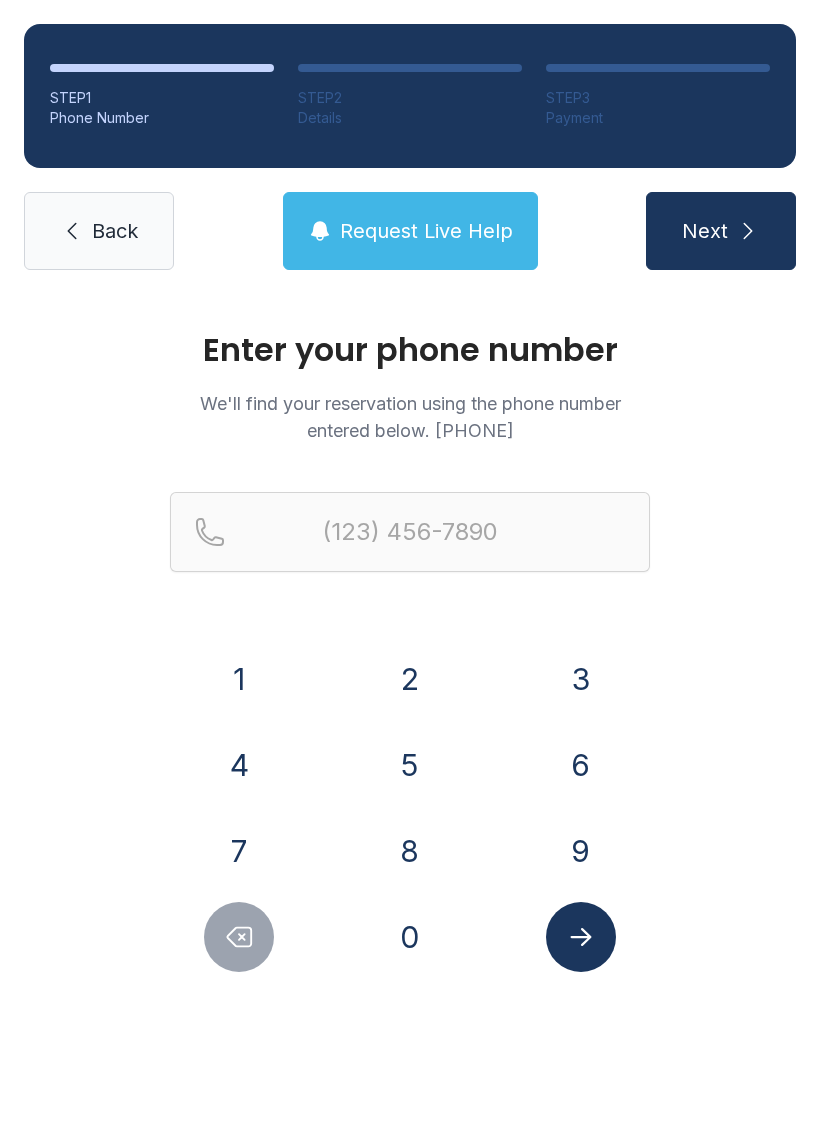 click on "7" at bounding box center [239, 679] 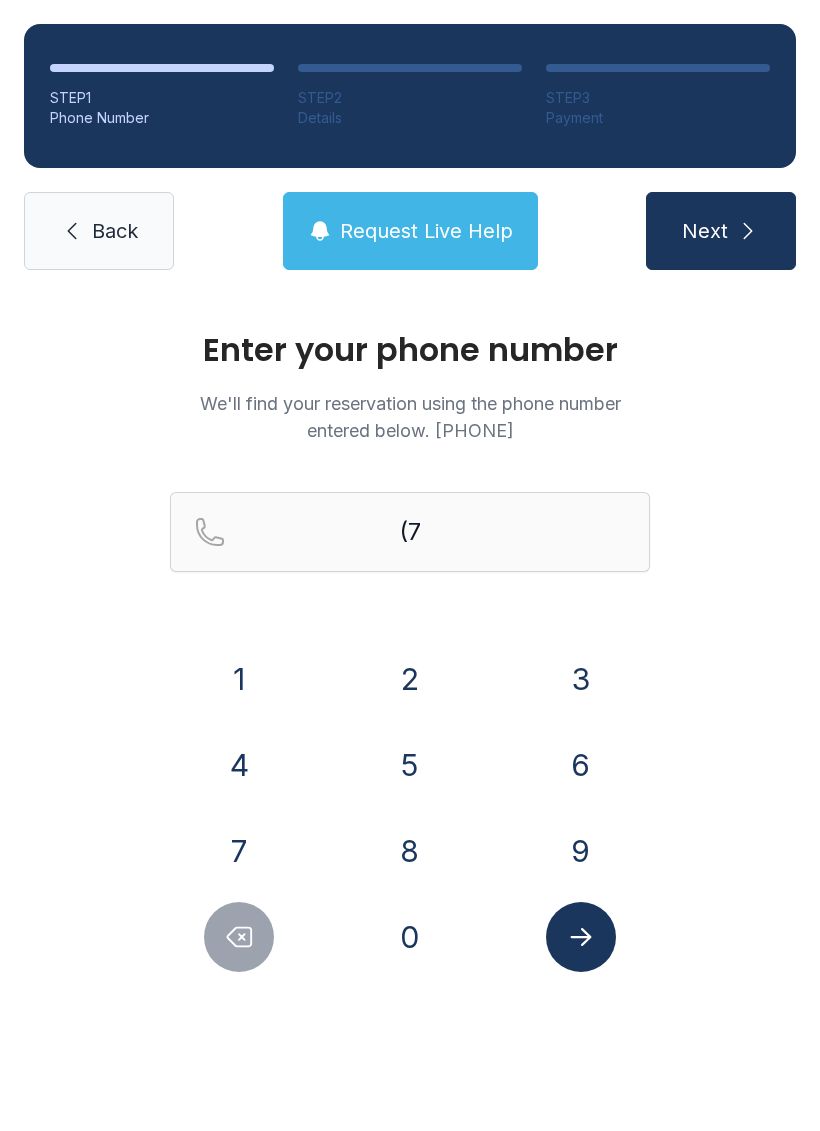 click on "0" at bounding box center (239, 679) 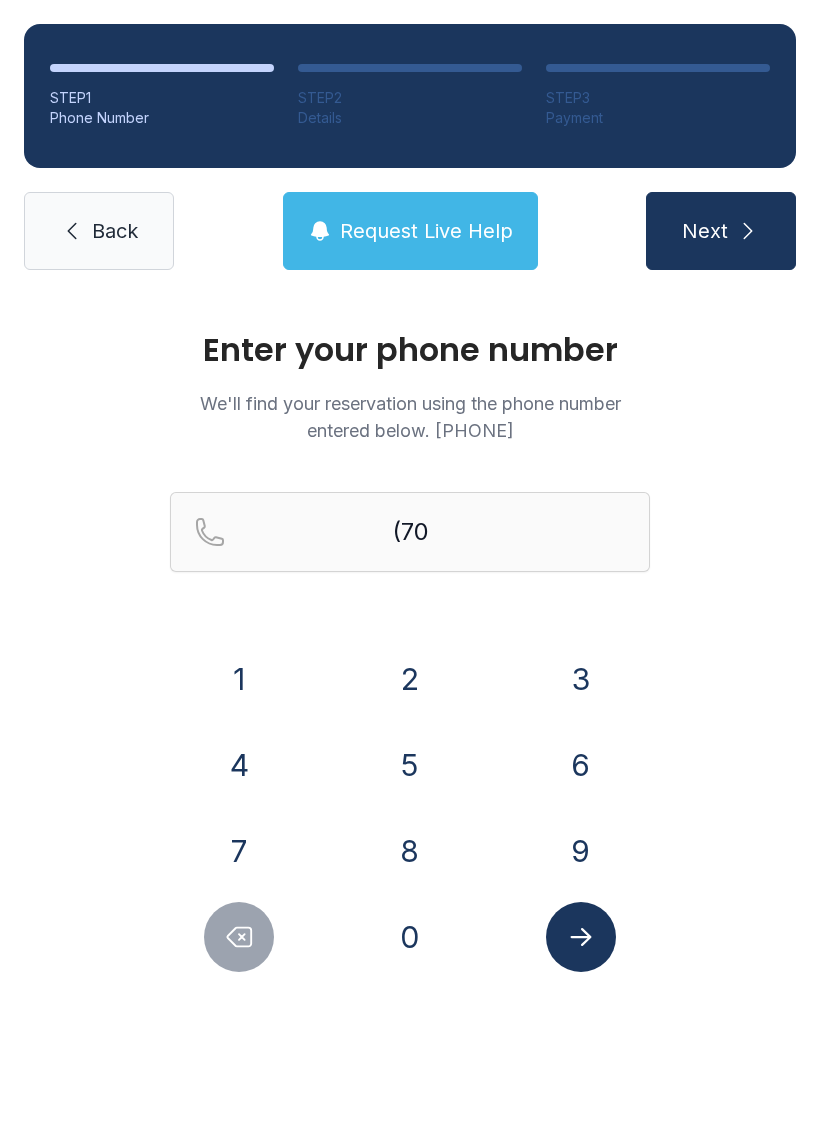 click on "6" at bounding box center [239, 679] 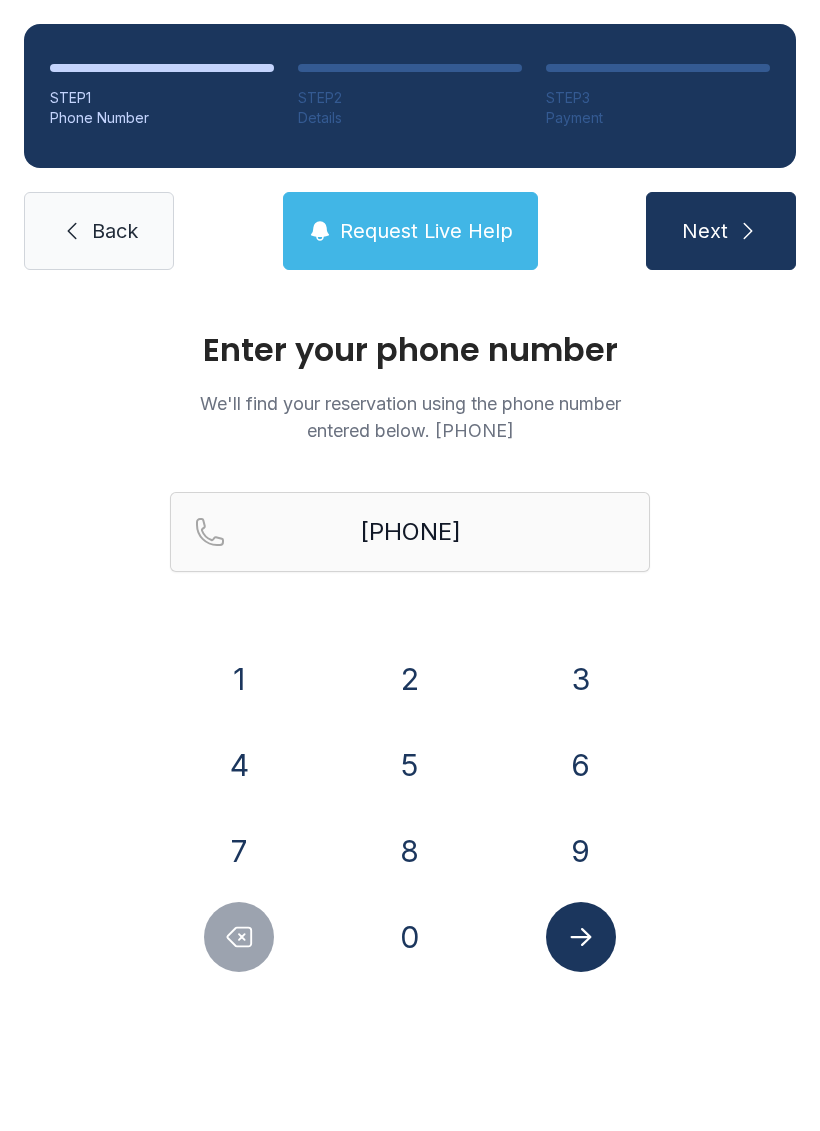 click on "6" at bounding box center [239, 679] 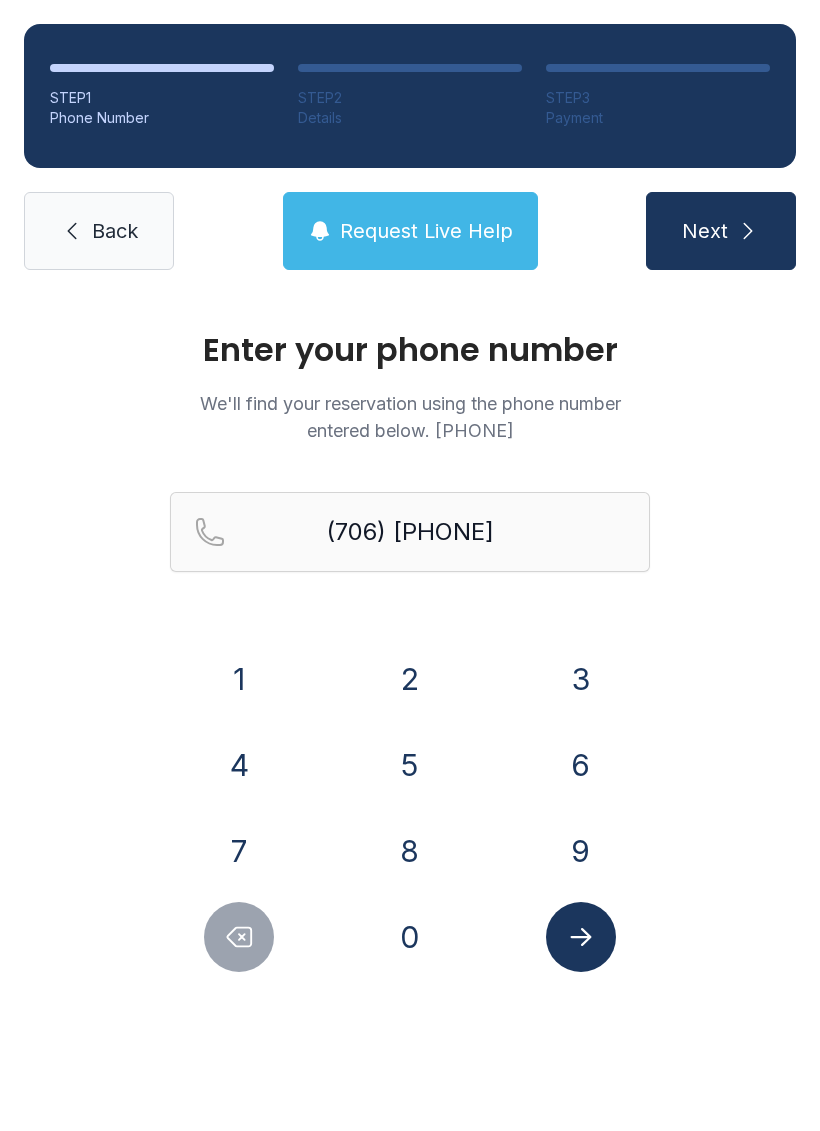 click on "6" at bounding box center [239, 679] 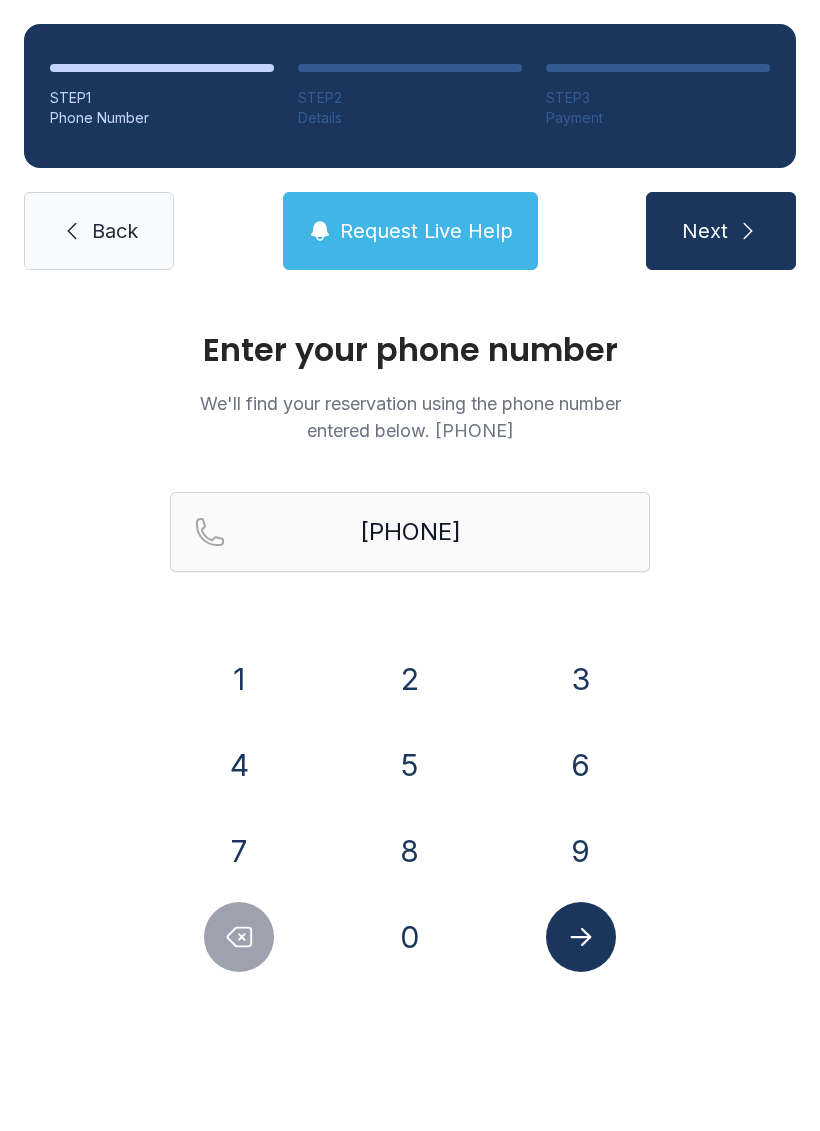 click on "9" at bounding box center (239, 679) 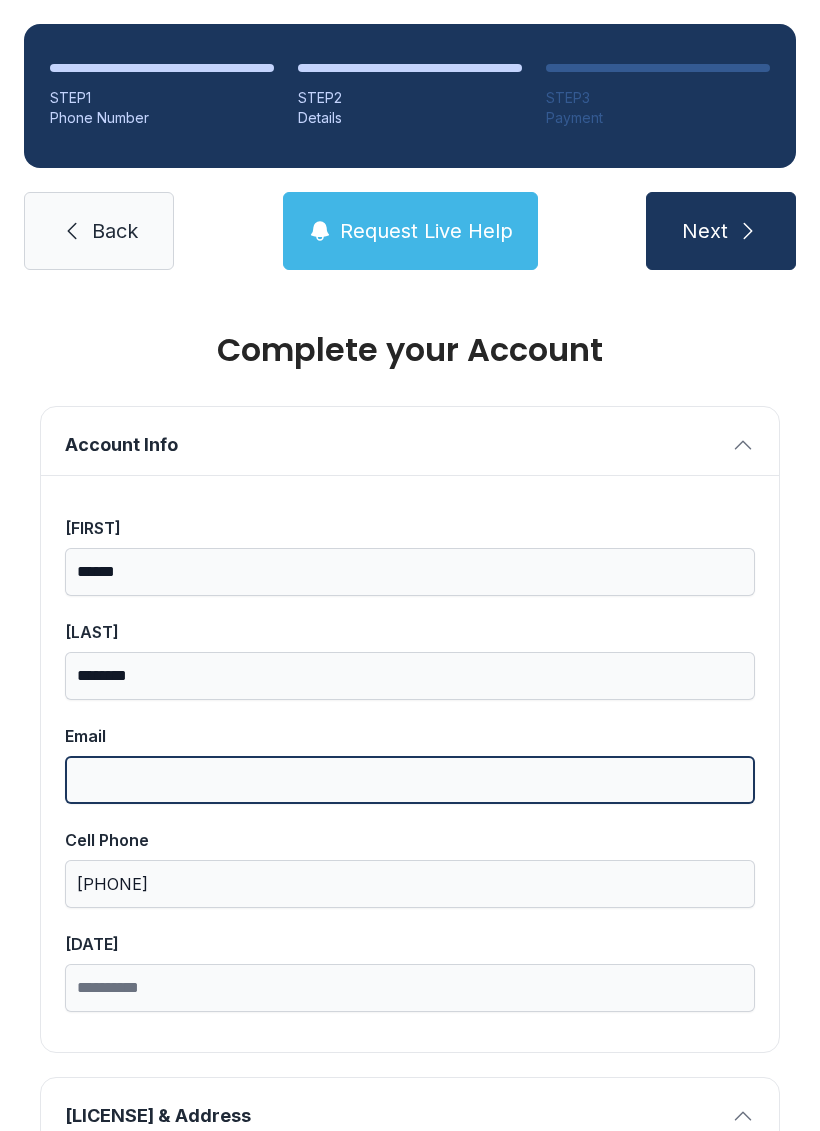 click on "Email" at bounding box center [410, 780] 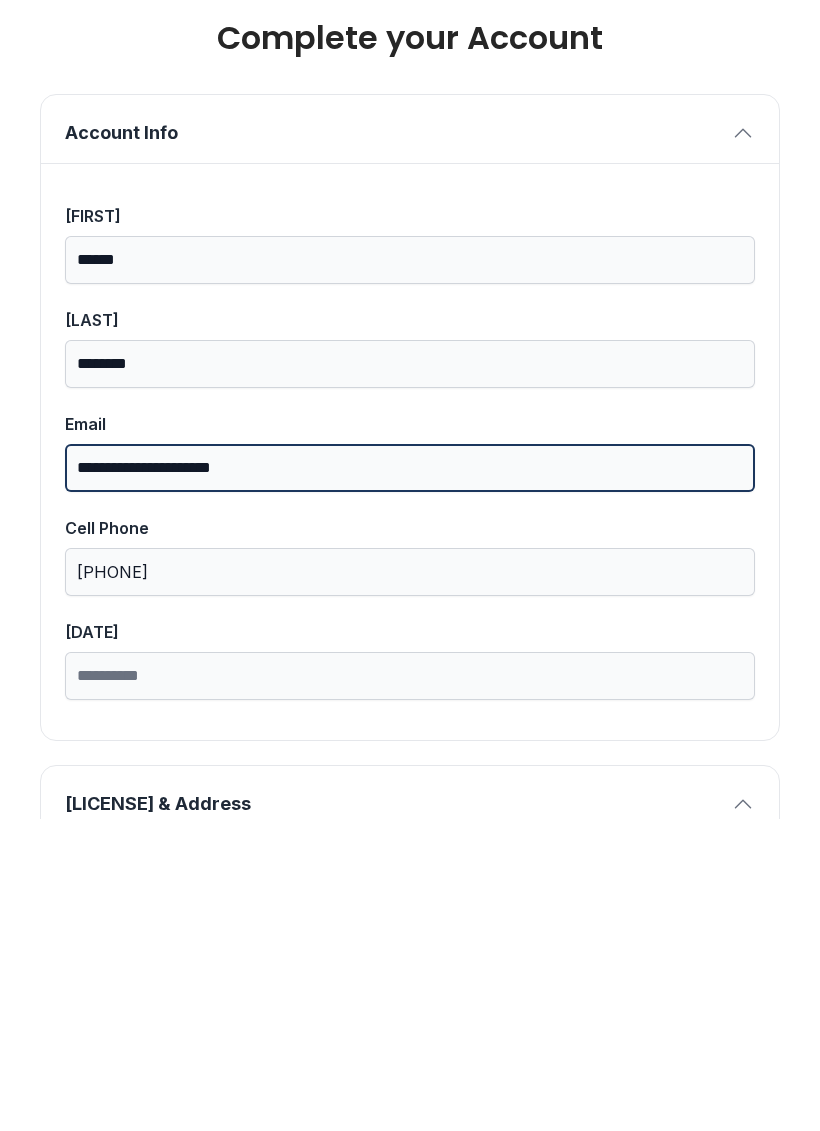 type on "**********" 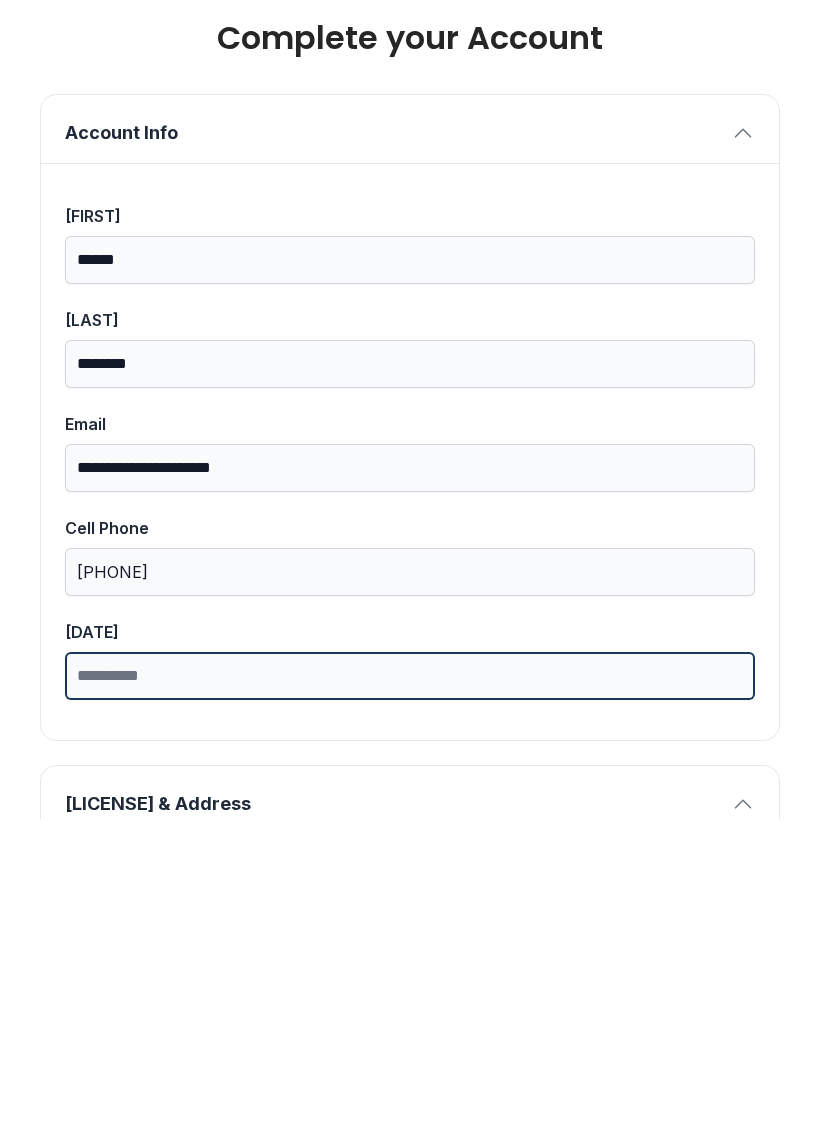 click on "[DATE]" at bounding box center (410, 988) 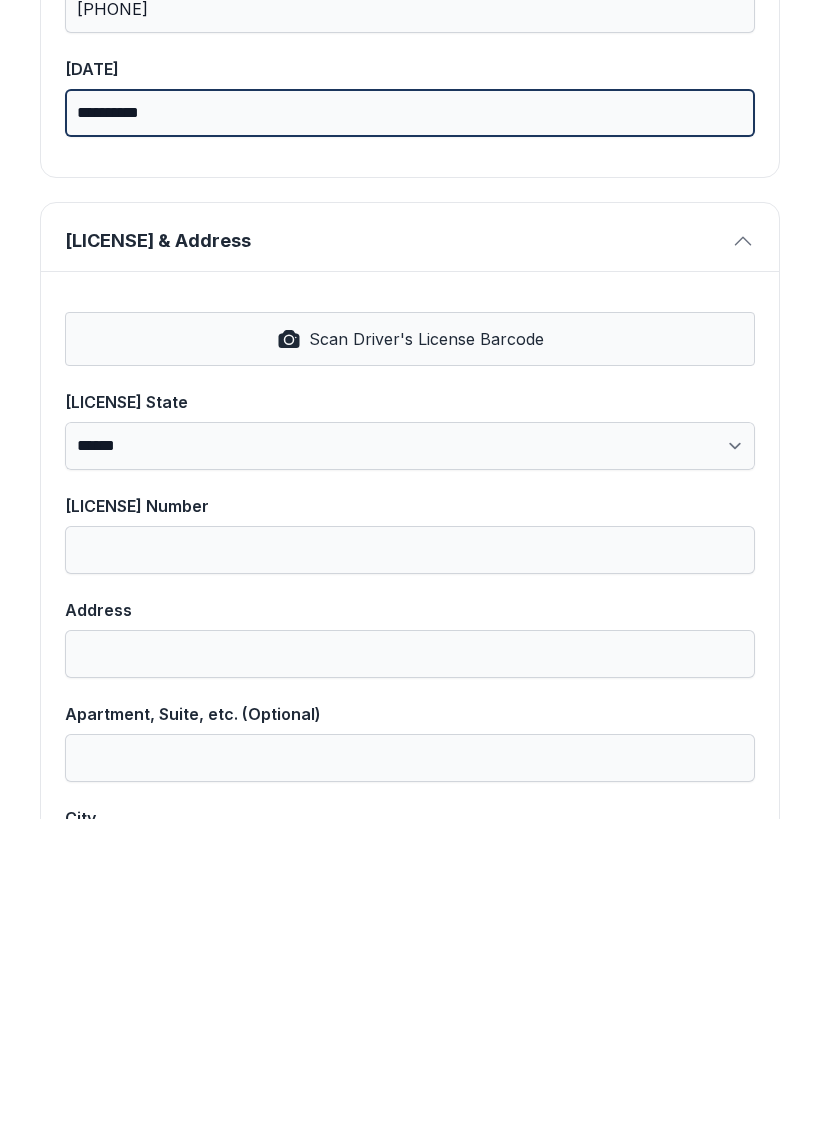 scroll, scrollTop: 564, scrollLeft: 0, axis: vertical 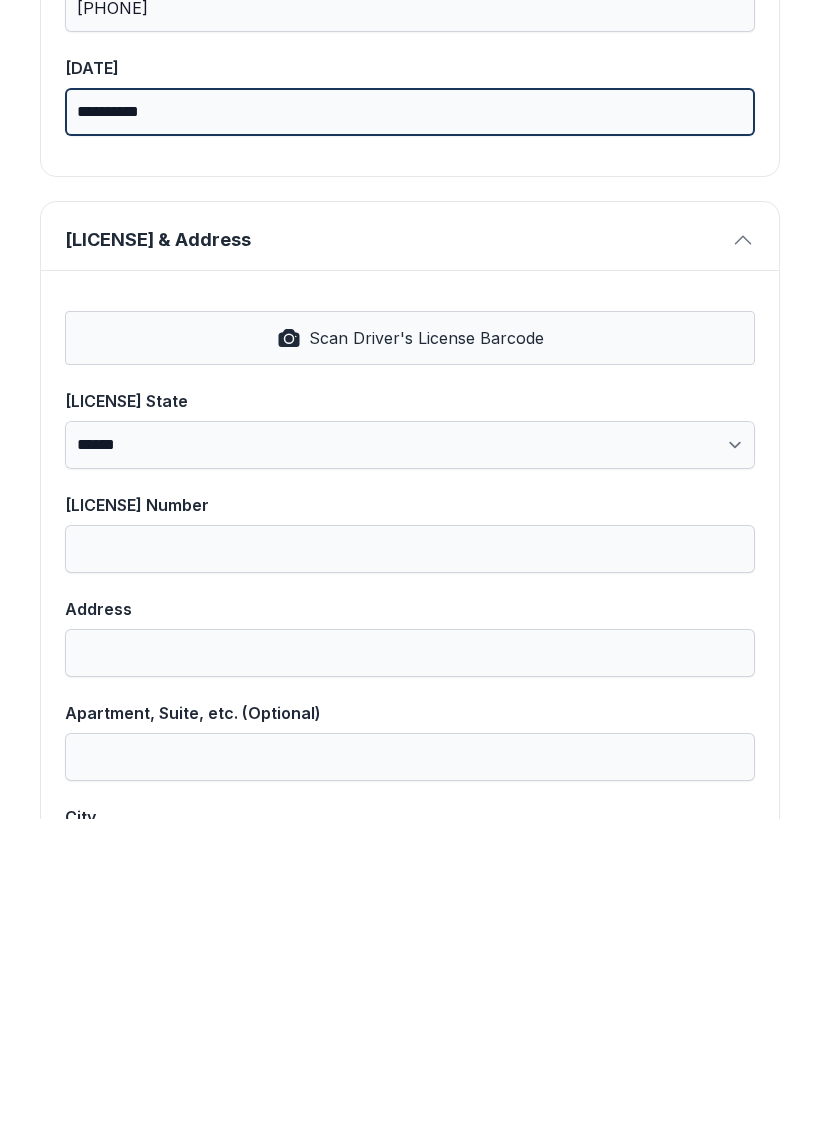 type on "**********" 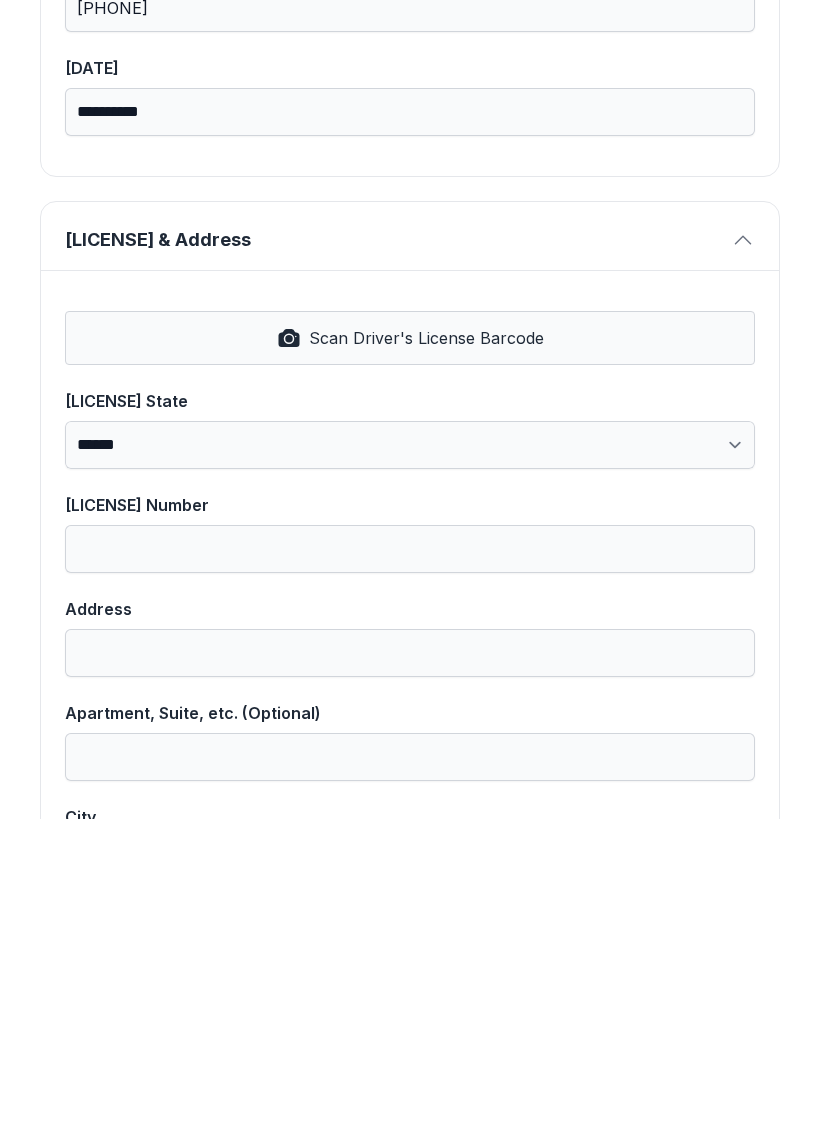 click on "Scan Driver's License Barcode" at bounding box center (426, 650) 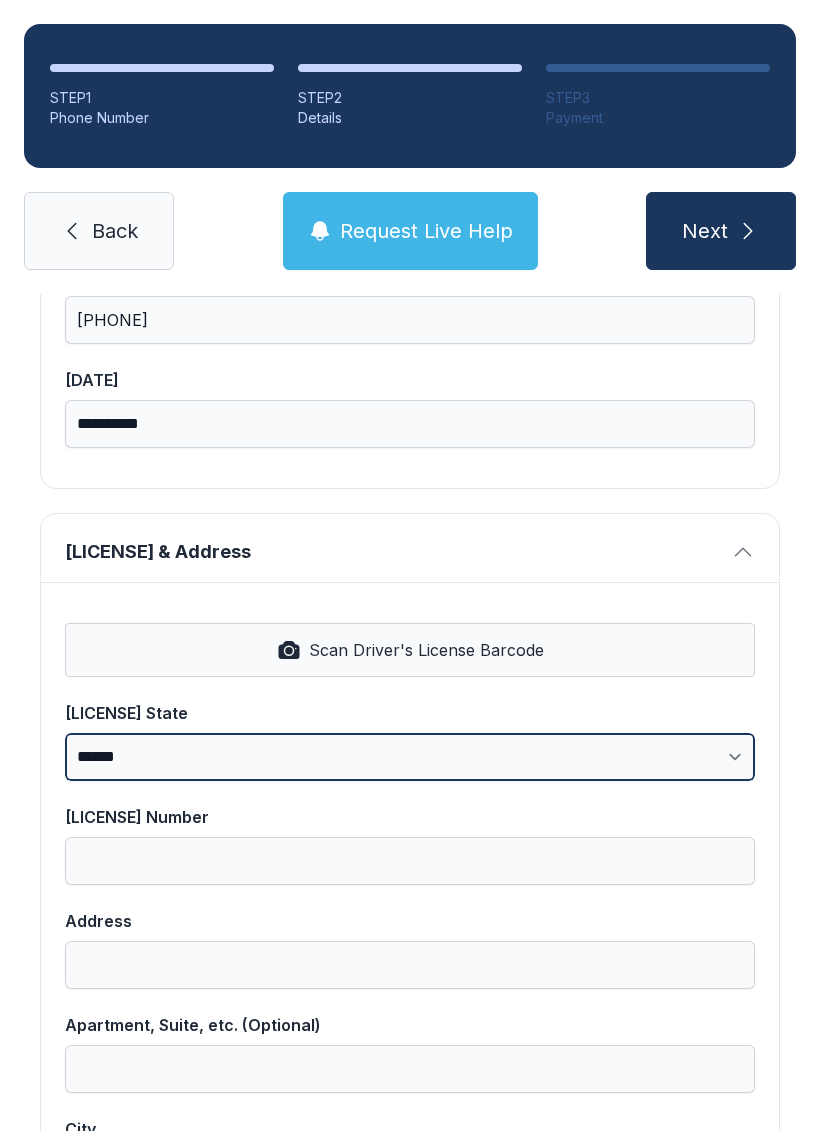 click on "**********" at bounding box center [410, 757] 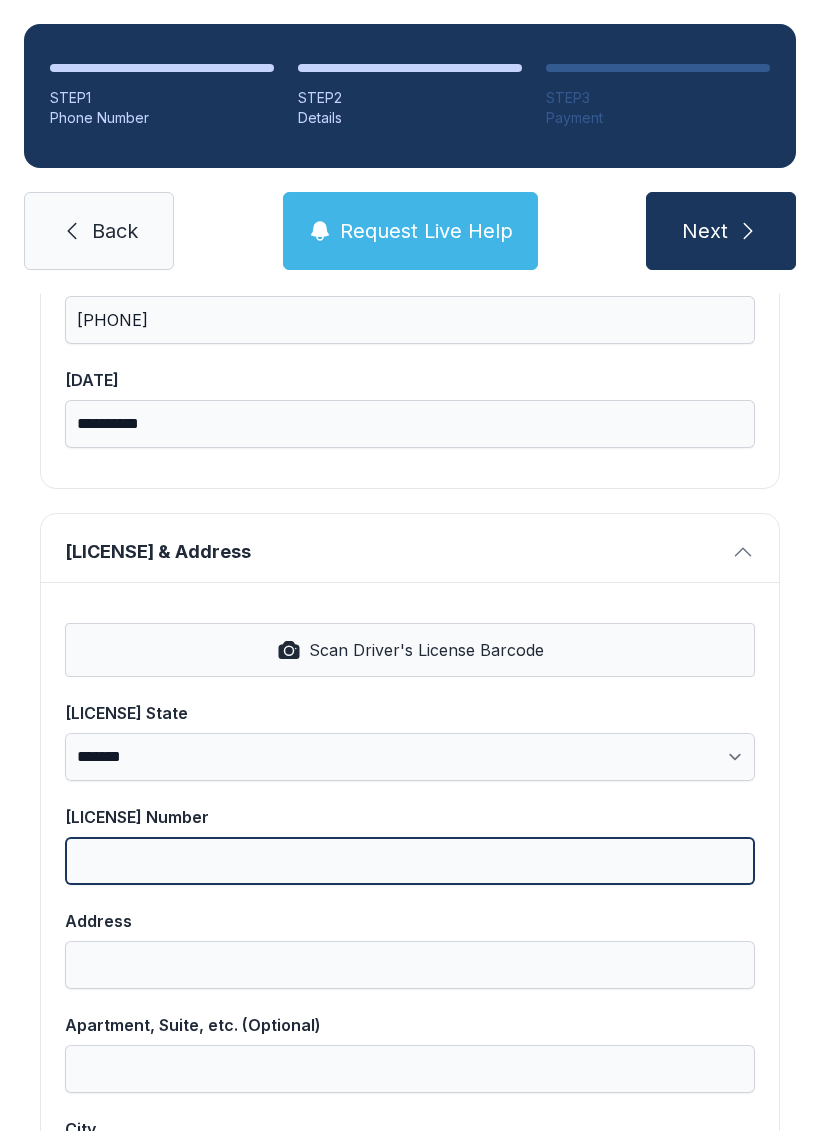 click on "[LICENSE] Number" at bounding box center [410, 861] 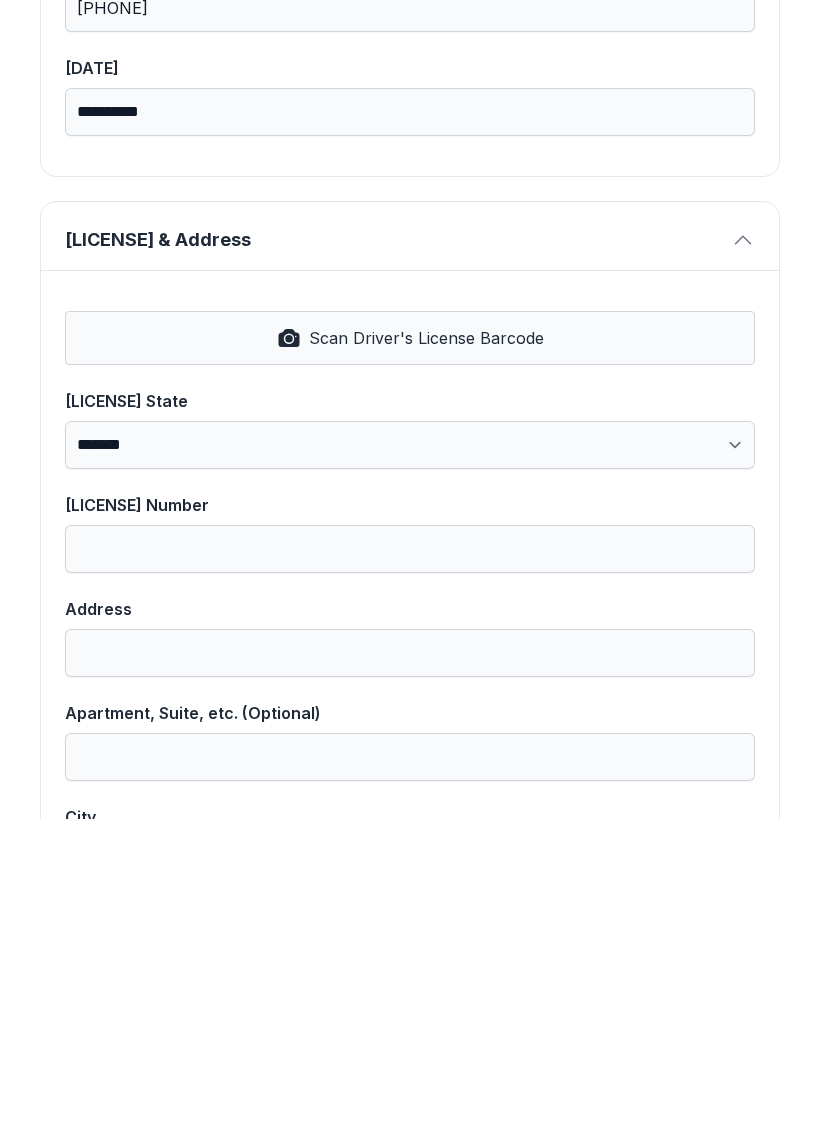 click on "Scan Driver's License Barcode" at bounding box center (410, 650) 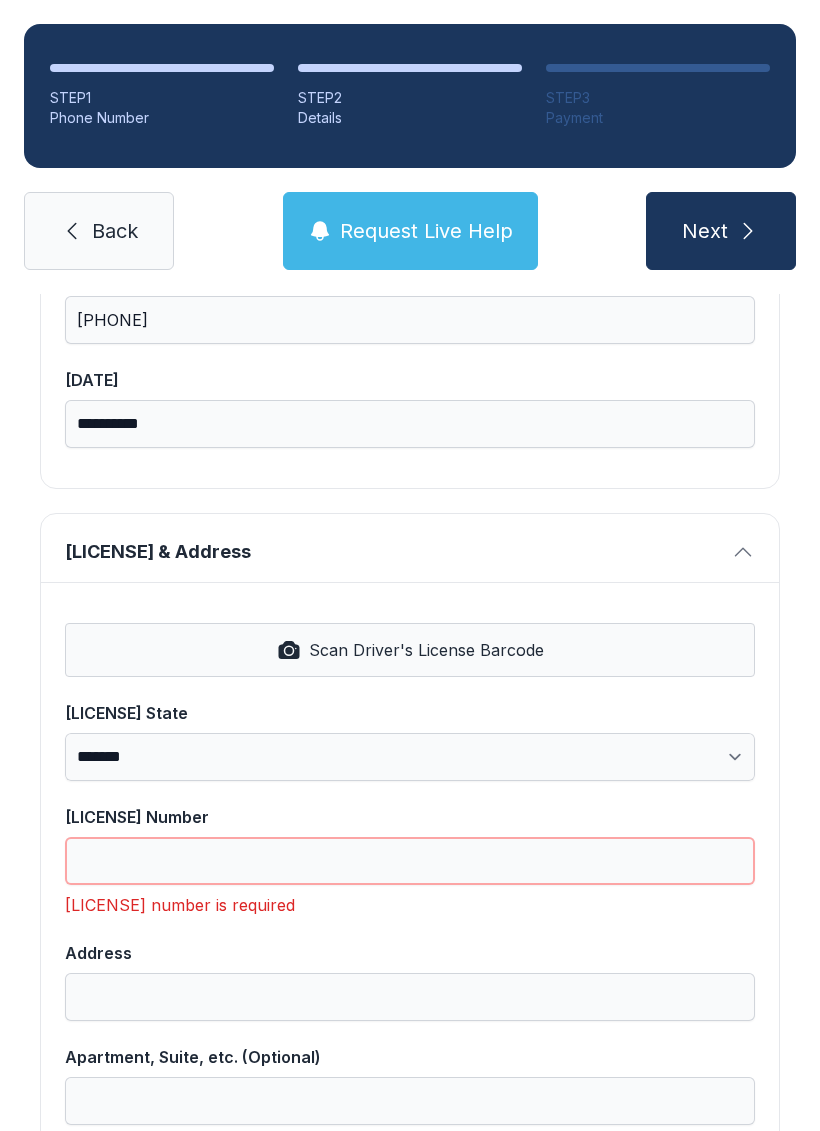 click on "[LICENSE] Number" at bounding box center [410, 861] 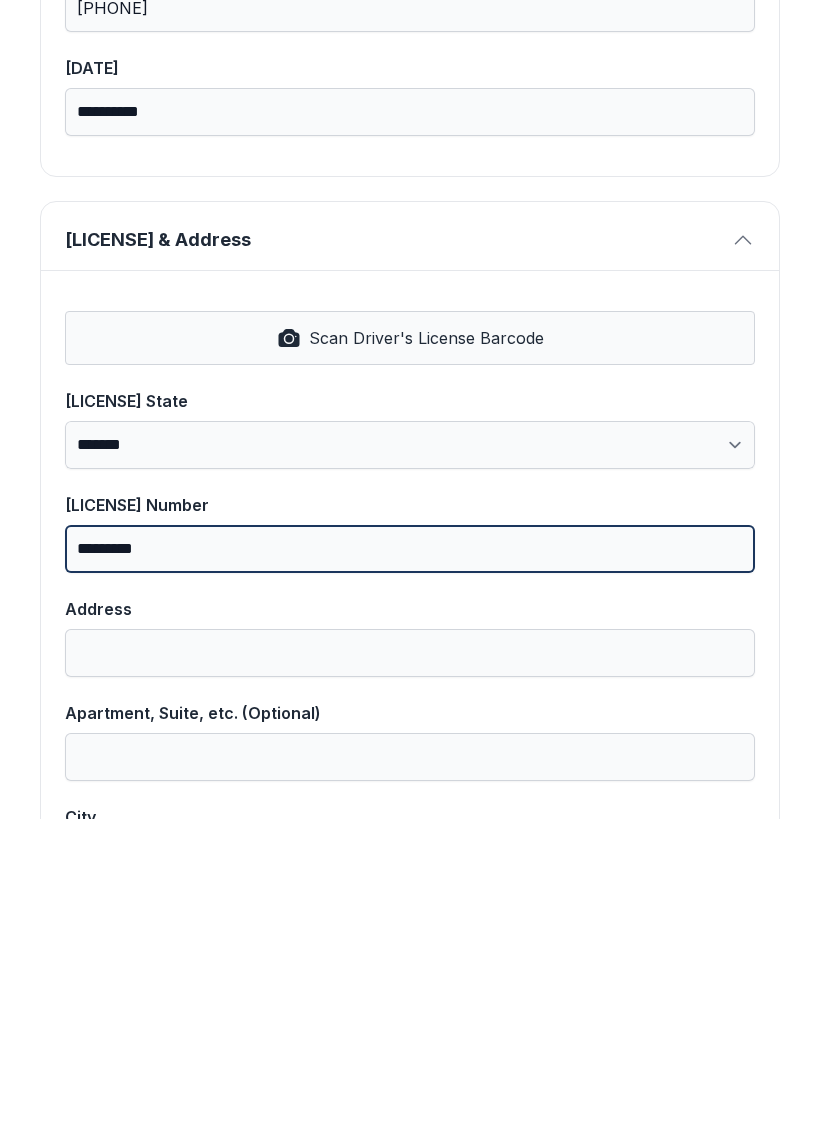 type on "*********" 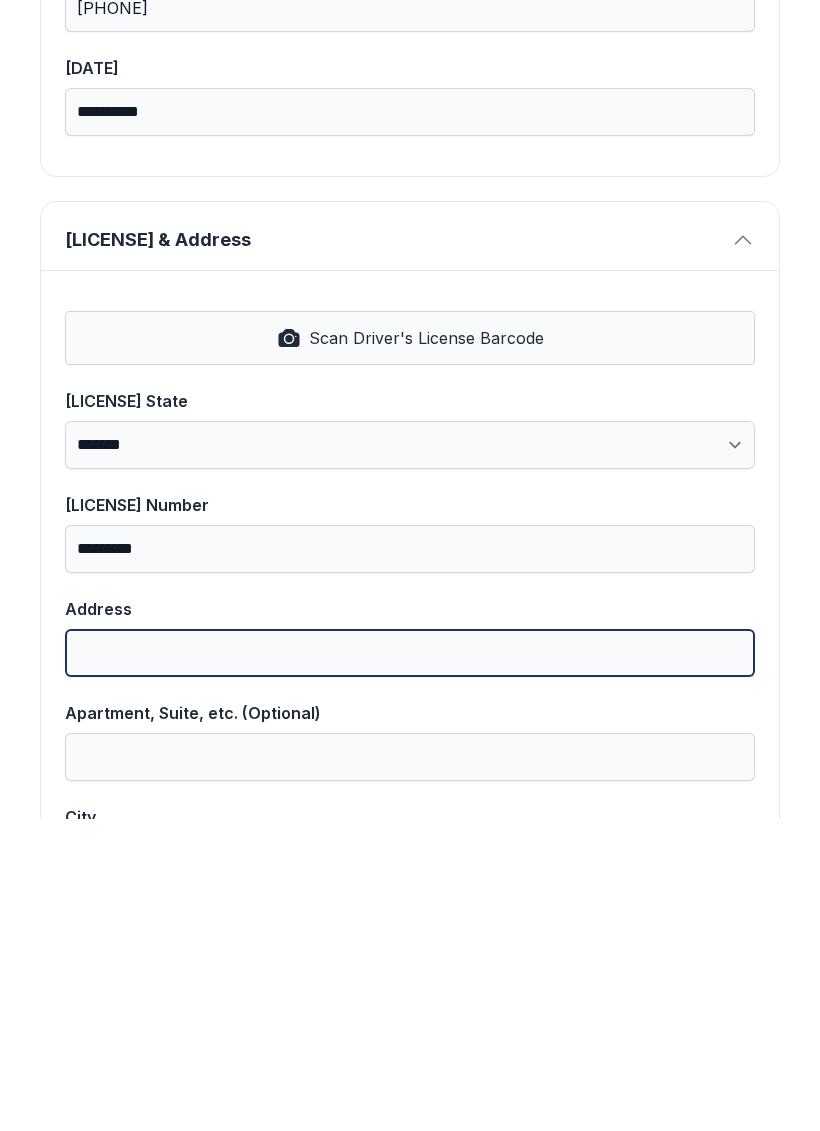 click on "Address" at bounding box center [410, 965] 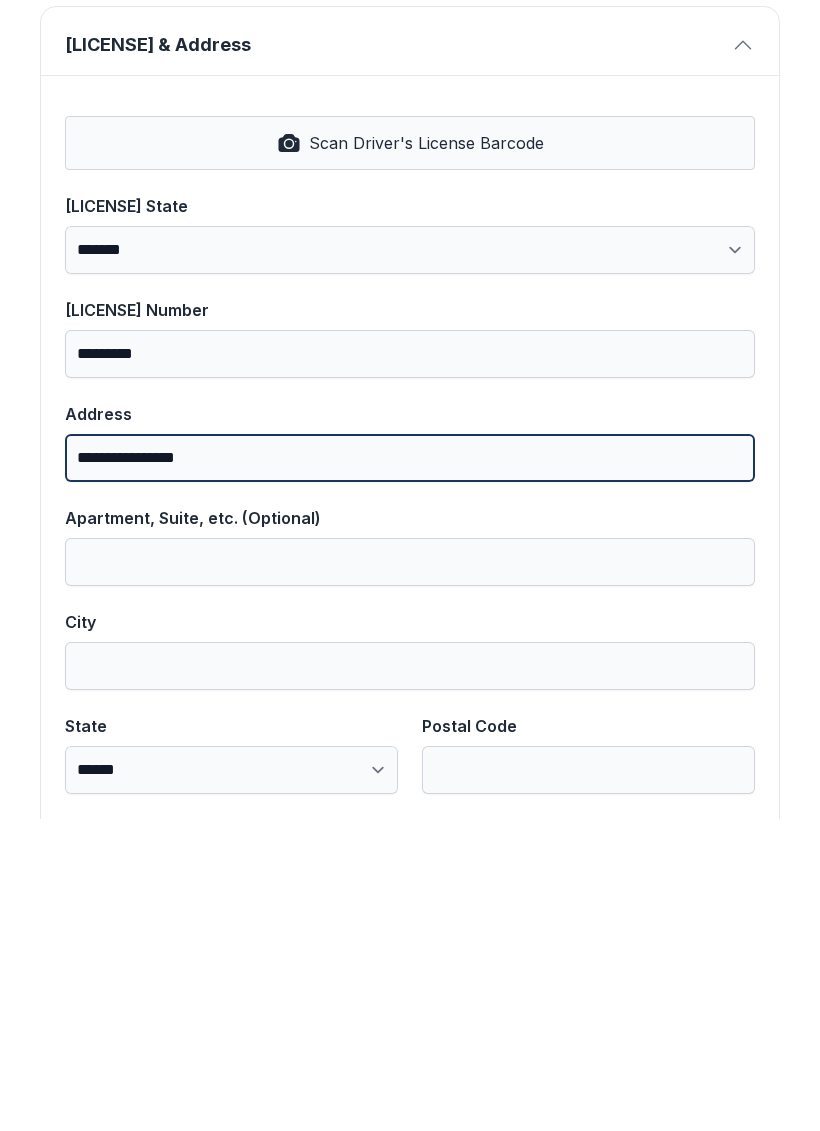 scroll, scrollTop: 760, scrollLeft: 0, axis: vertical 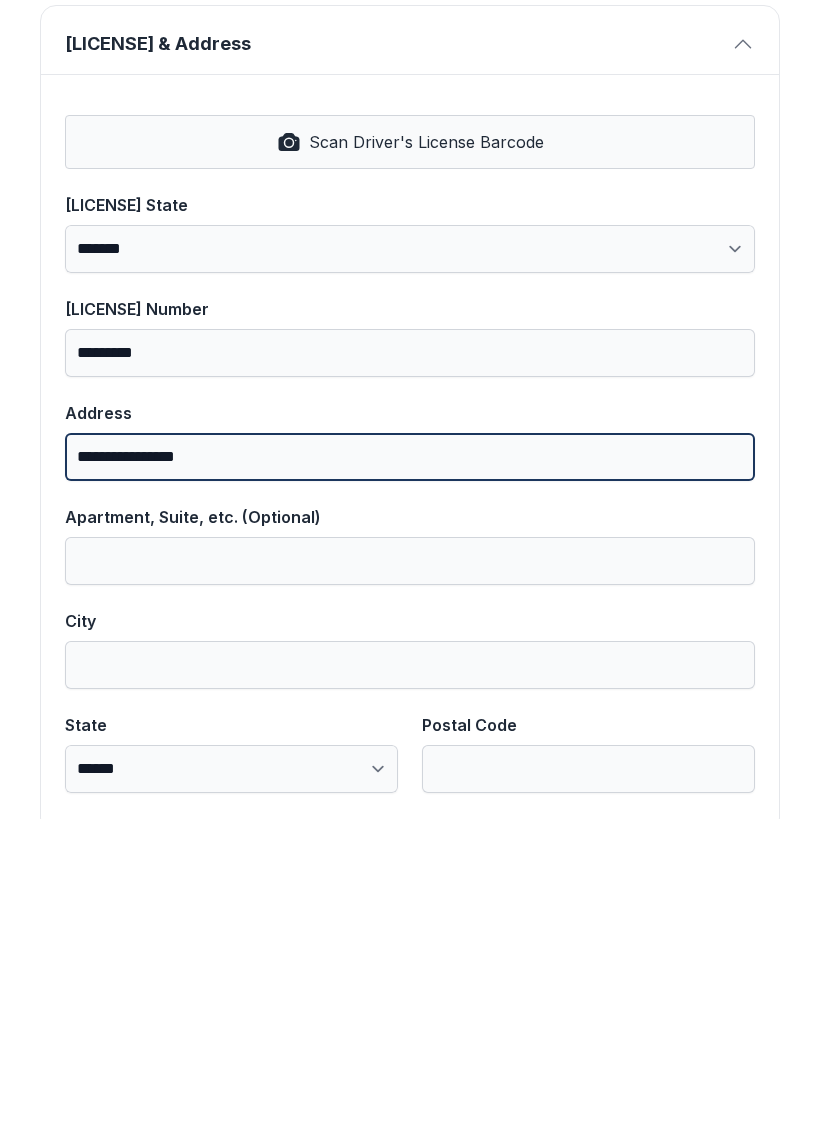 type on "**********" 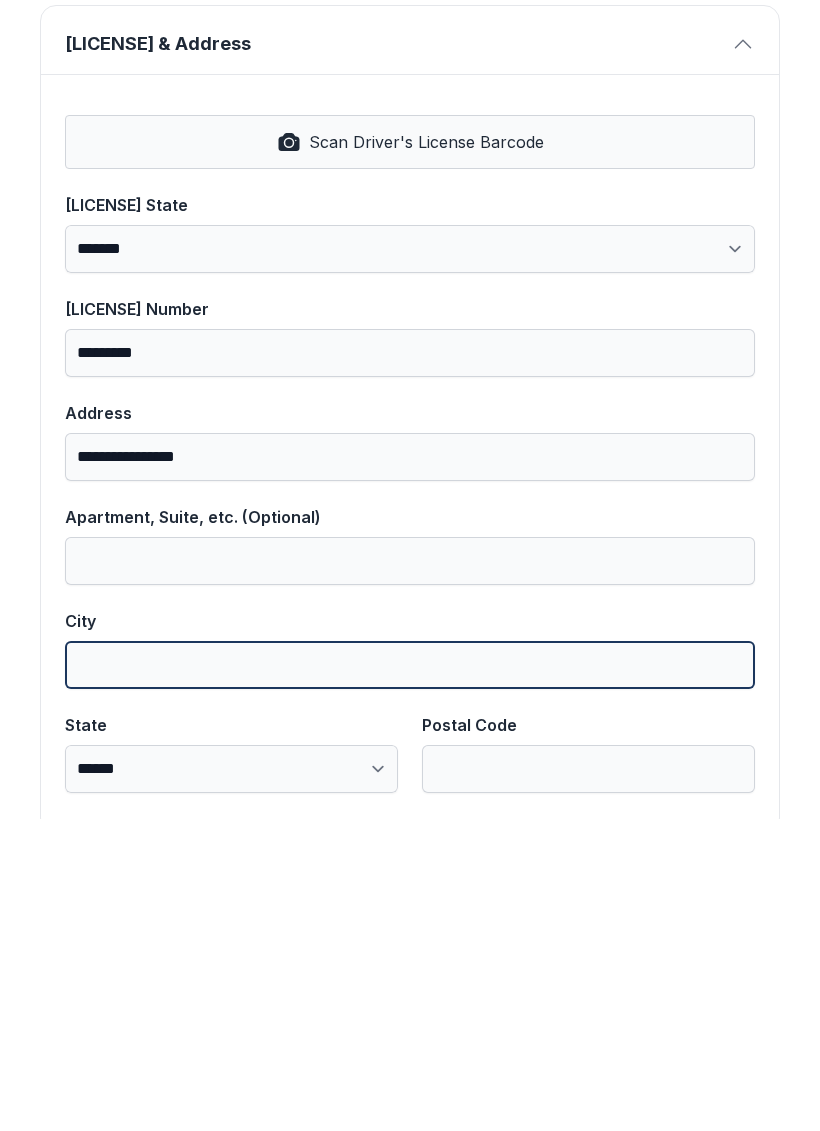 click on "City" at bounding box center (410, 977) 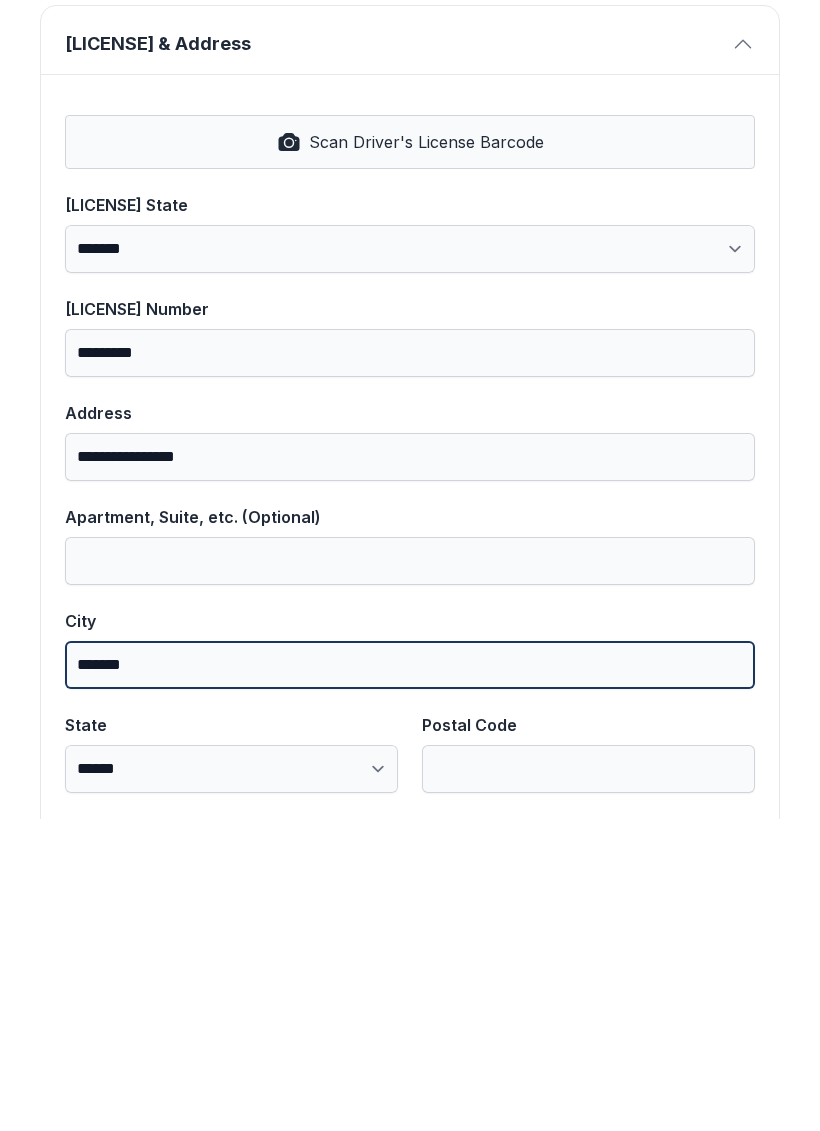 type on "*******" 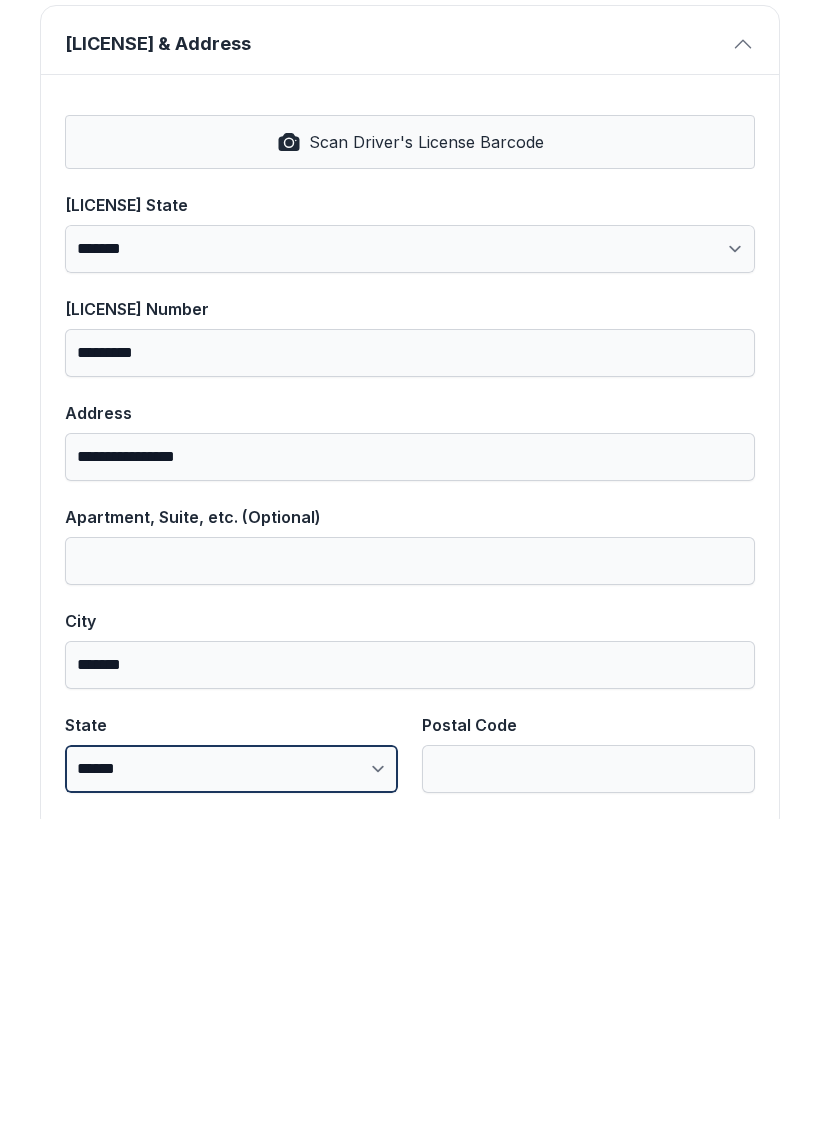 click on "**********" at bounding box center (231, 1081) 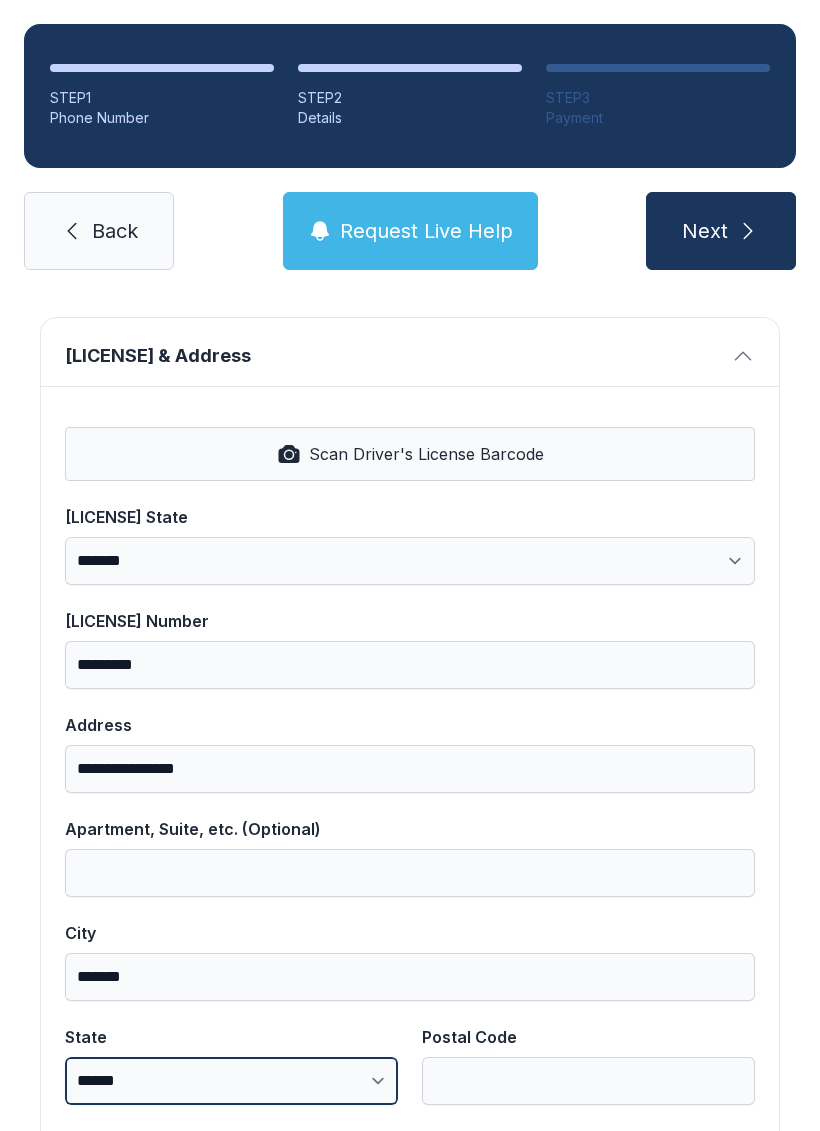 select on "**" 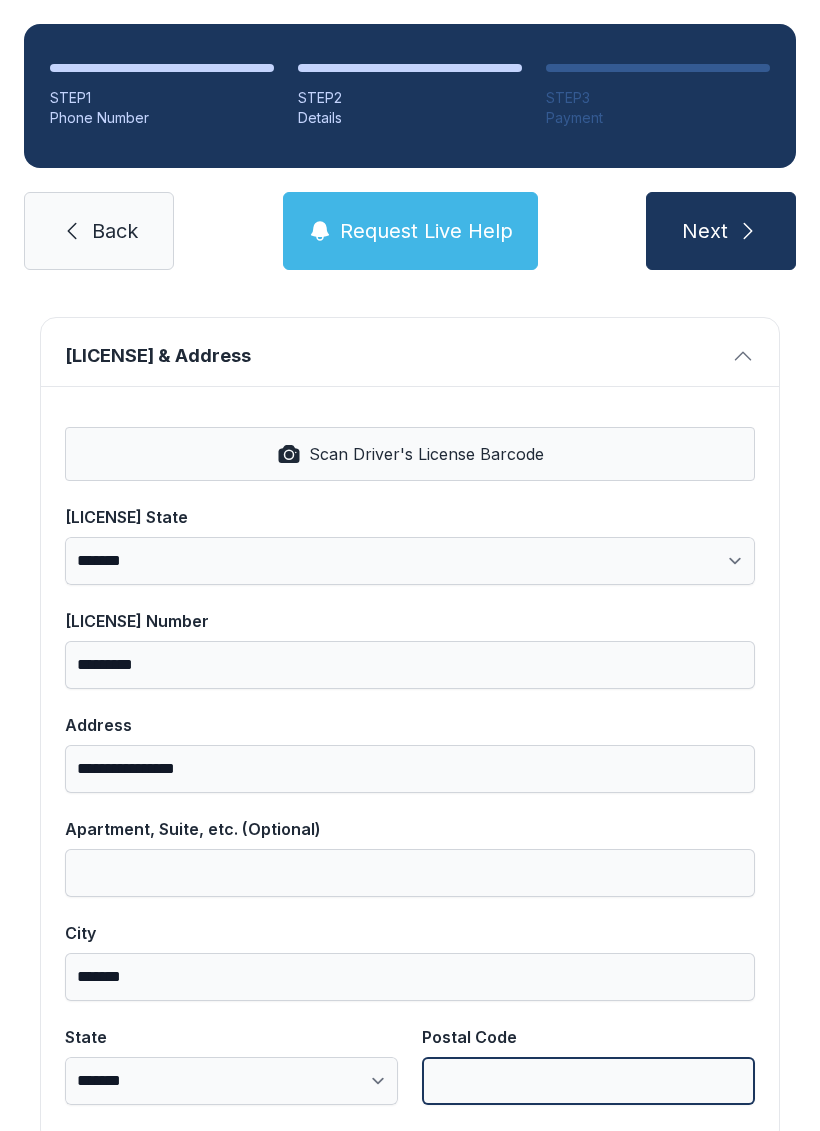 click on "Postal Code" at bounding box center (588, 1081) 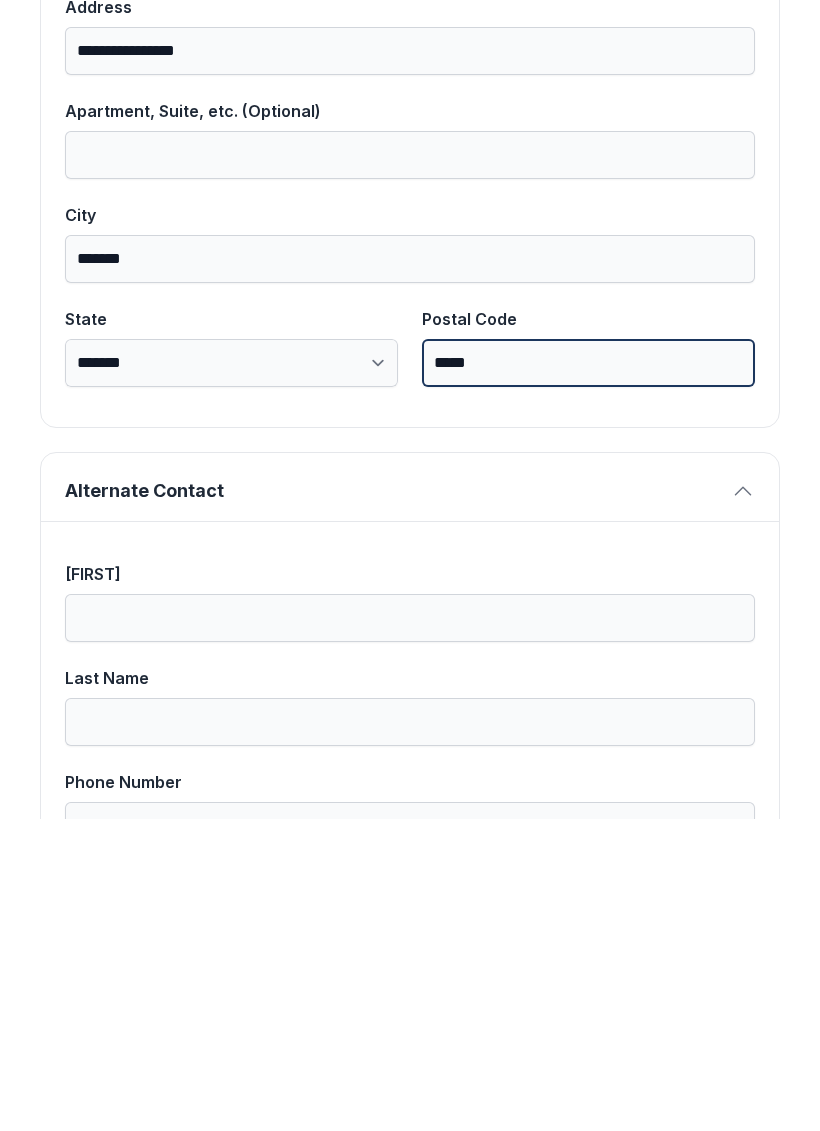 scroll, scrollTop: 1168, scrollLeft: 0, axis: vertical 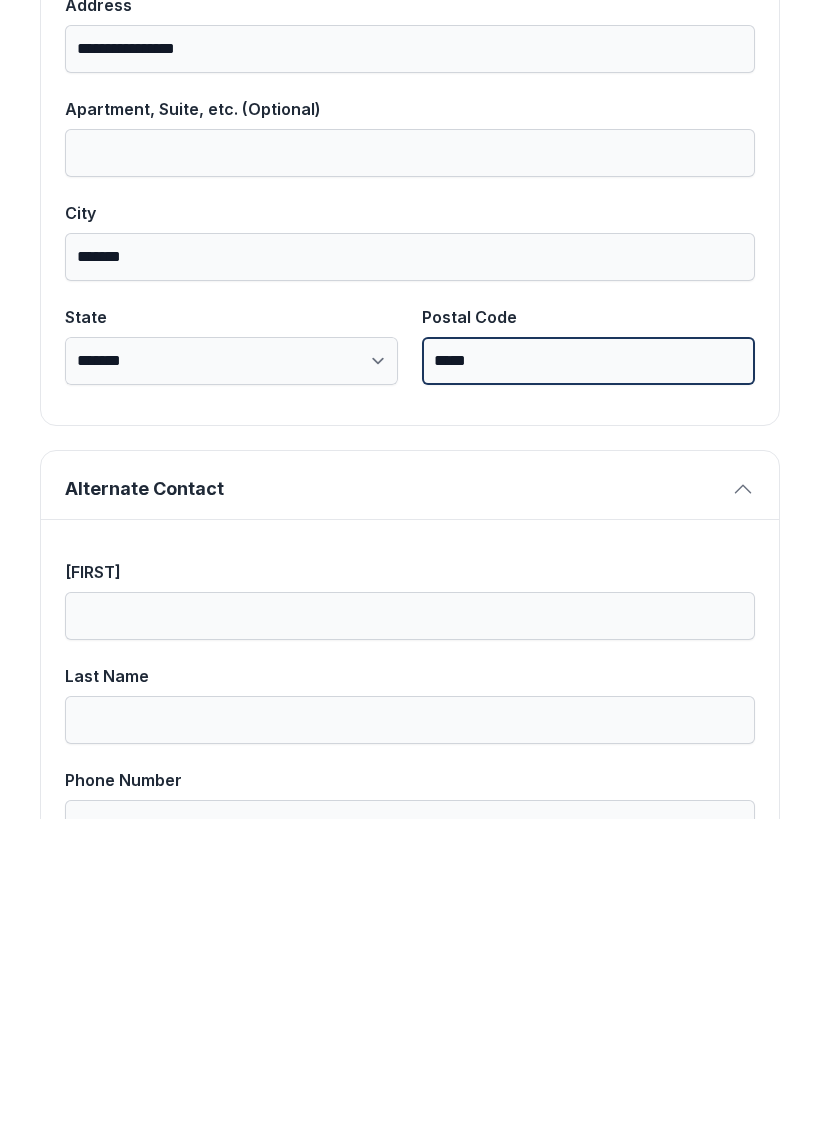 type on "*****" 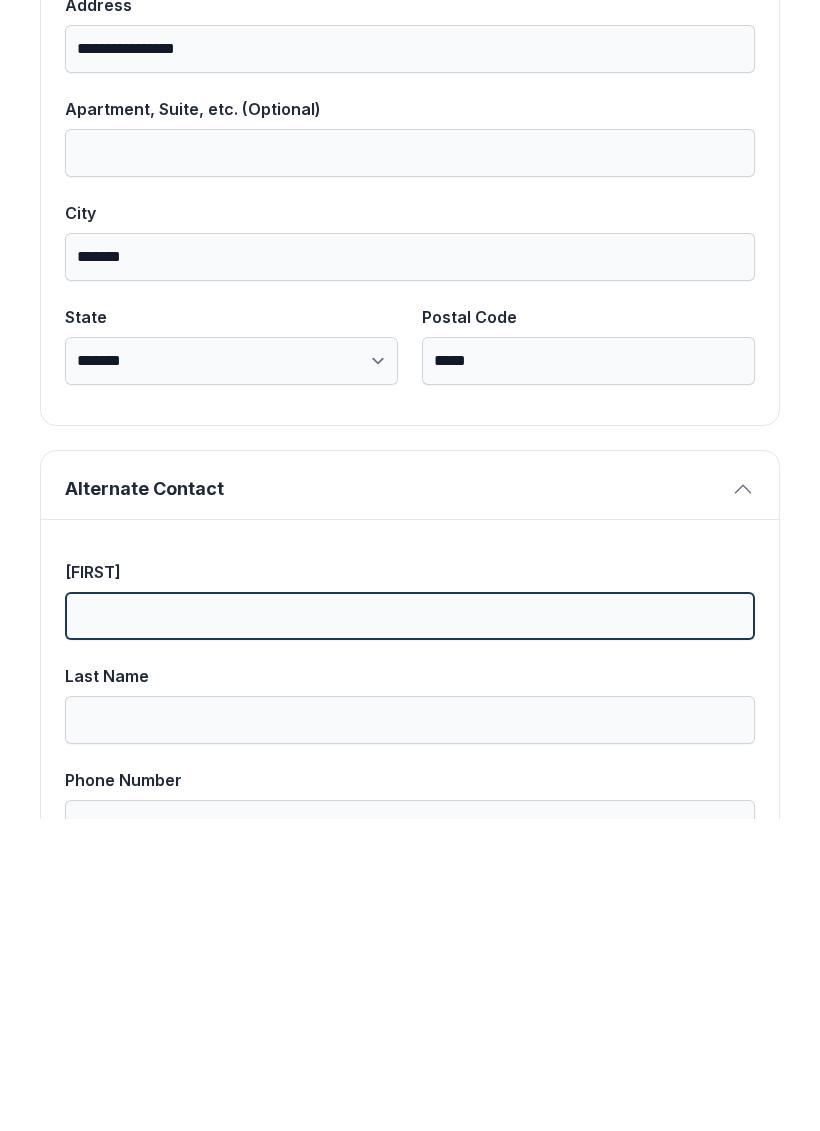 click on "[FIRST]" at bounding box center [410, 928] 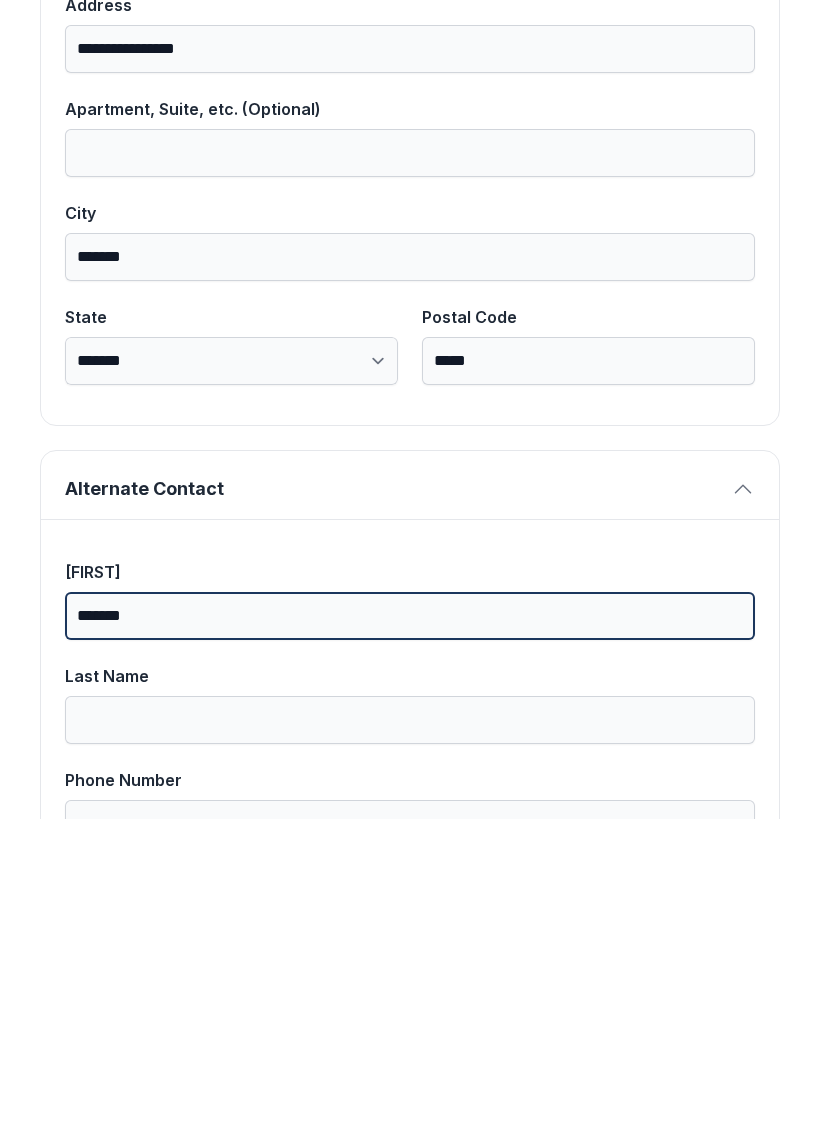 type on "*******" 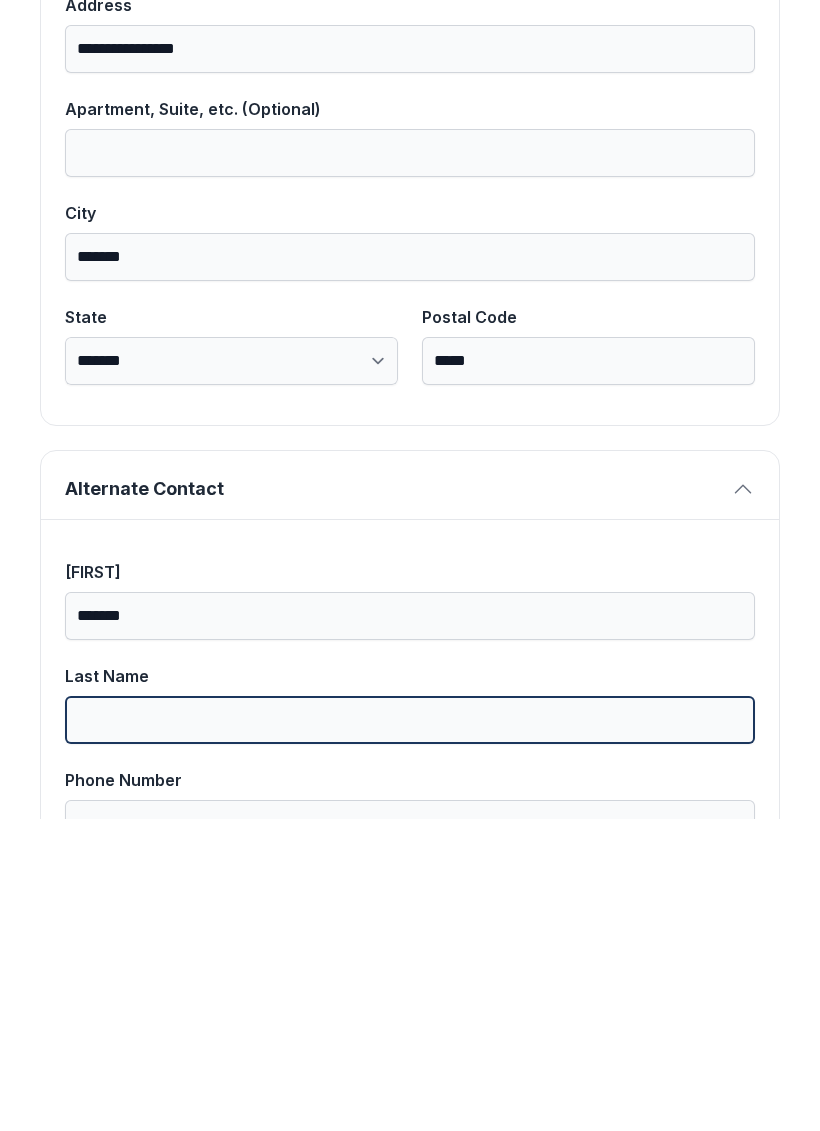 click on "Last Name" at bounding box center [410, 1032] 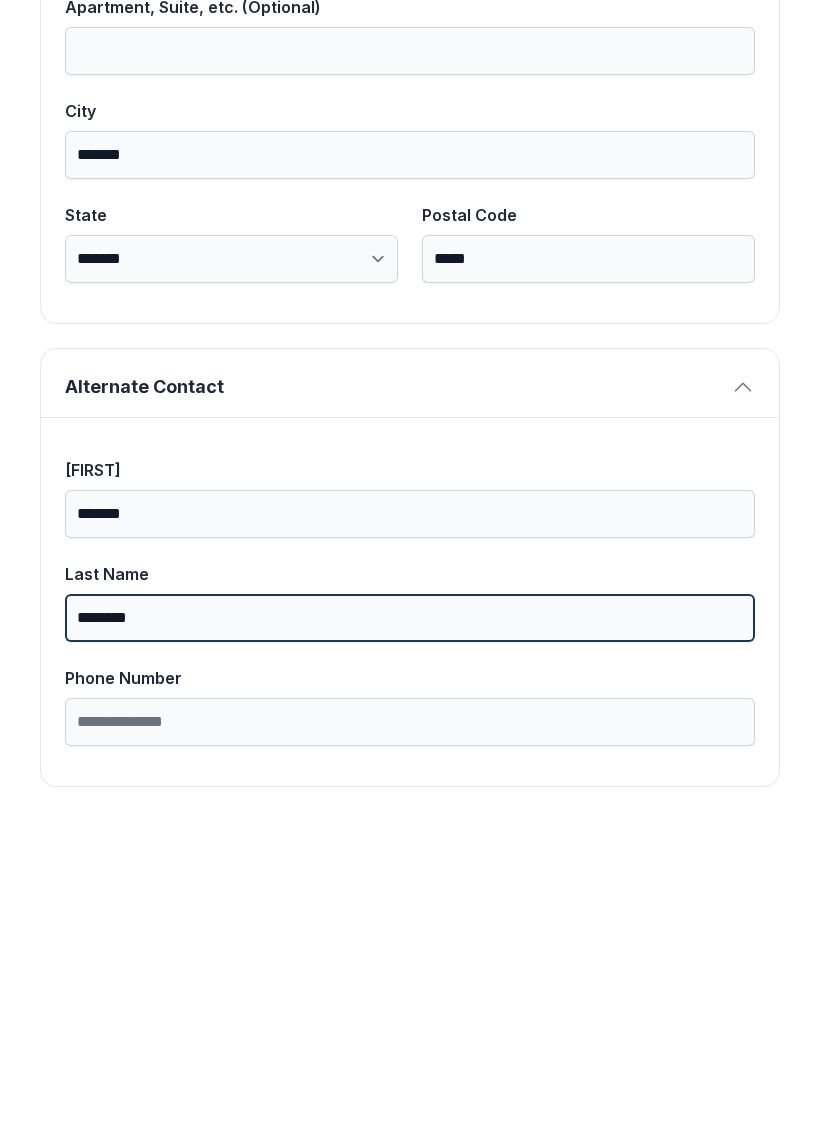scroll, scrollTop: 1269, scrollLeft: 0, axis: vertical 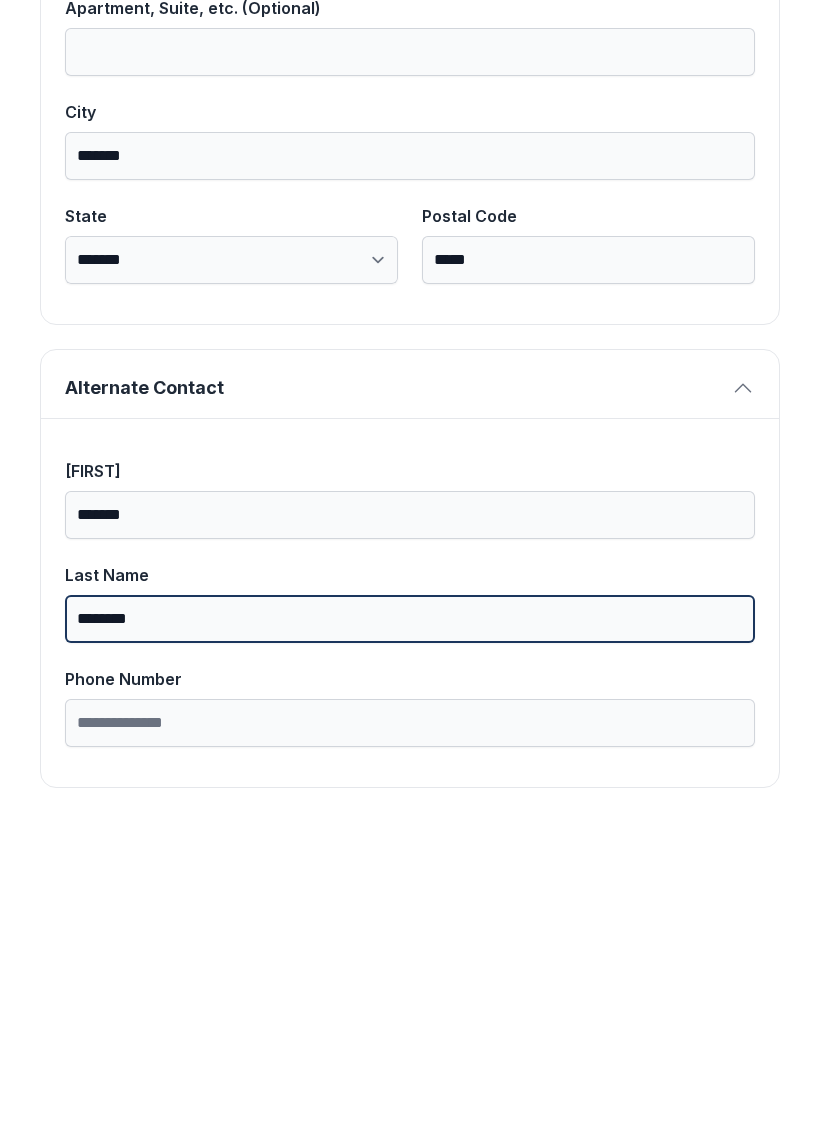 type on "********" 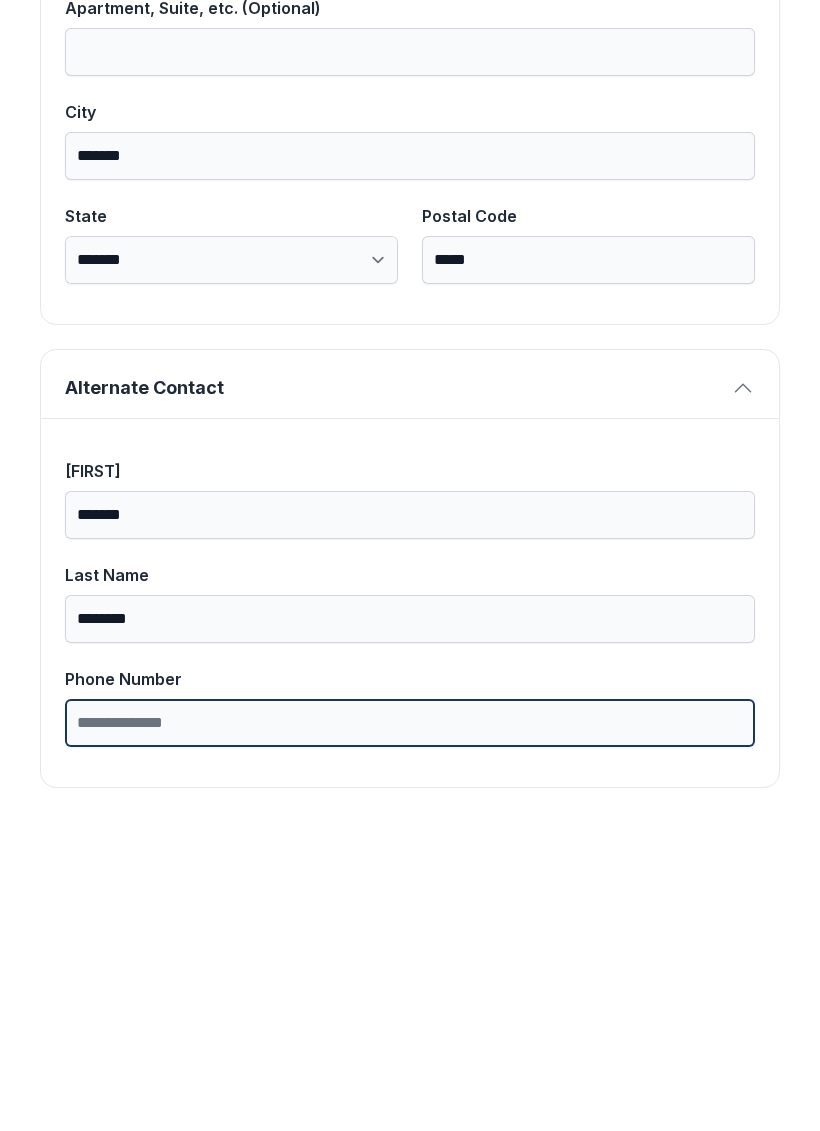 click on "Phone Number" at bounding box center [410, 1035] 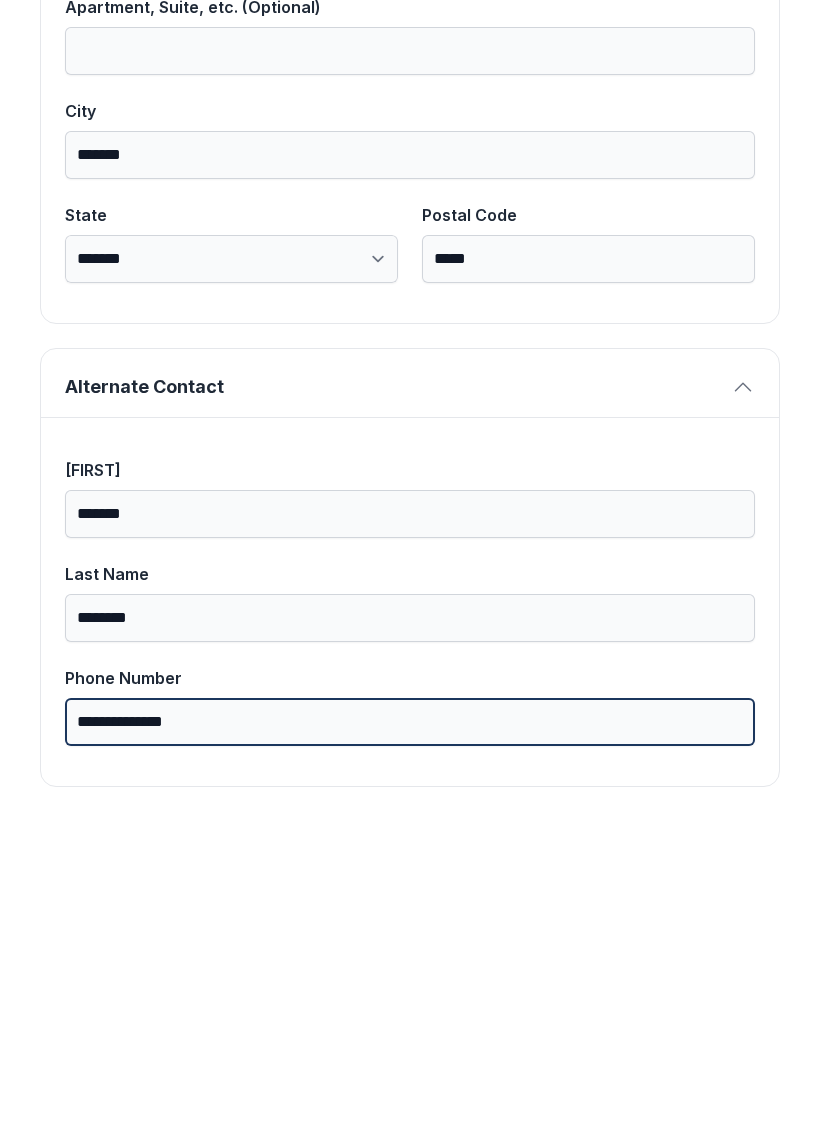 scroll, scrollTop: 1269, scrollLeft: 0, axis: vertical 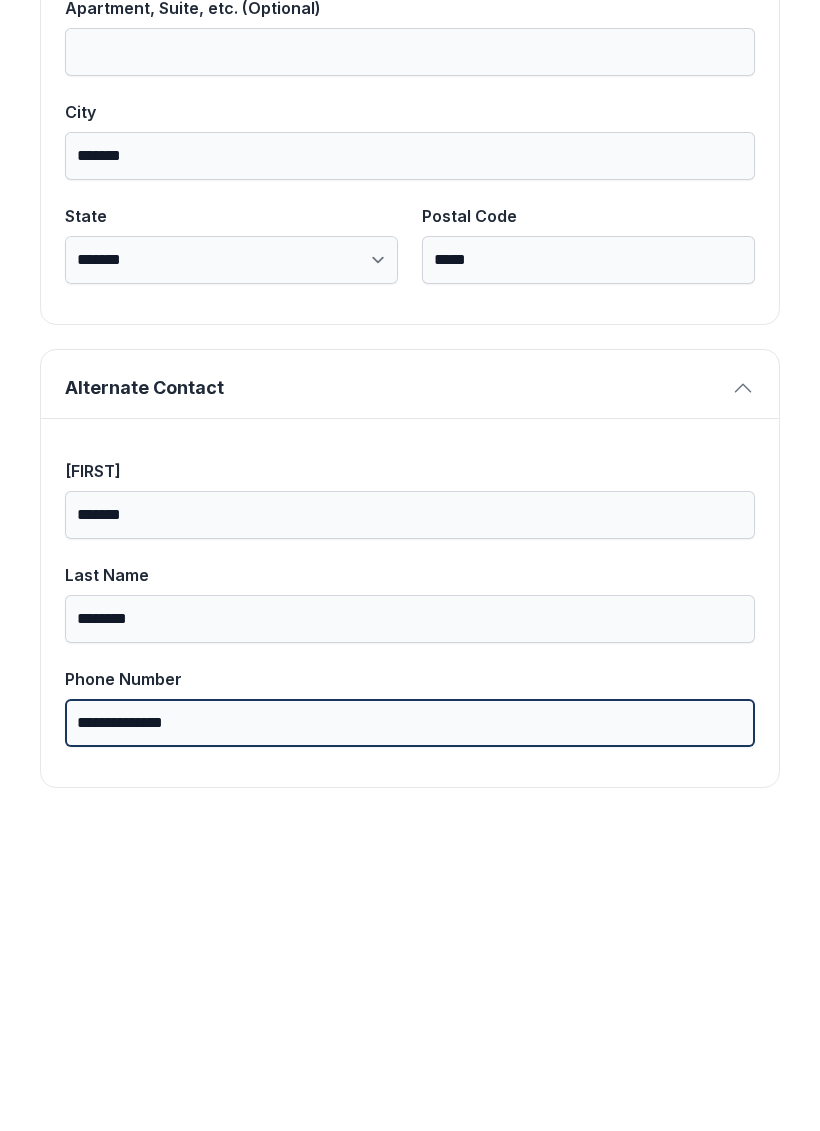type on "**********" 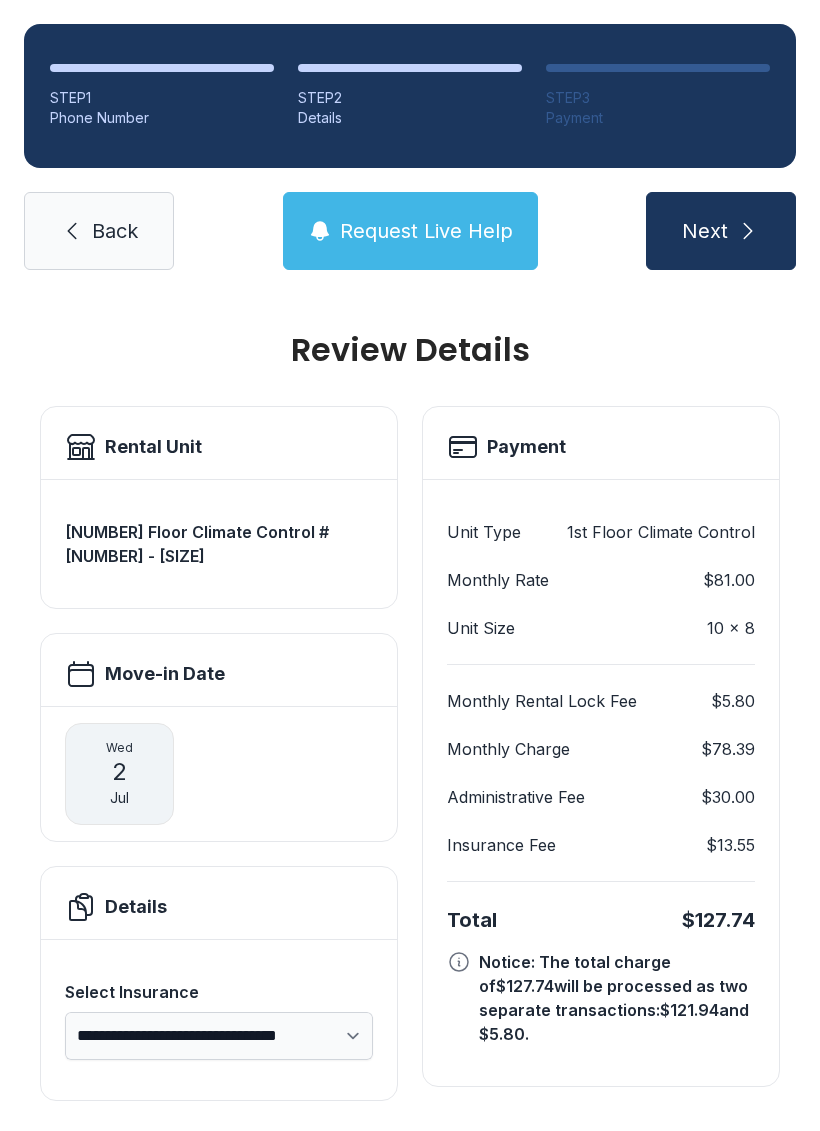 scroll, scrollTop: 0, scrollLeft: 0, axis: both 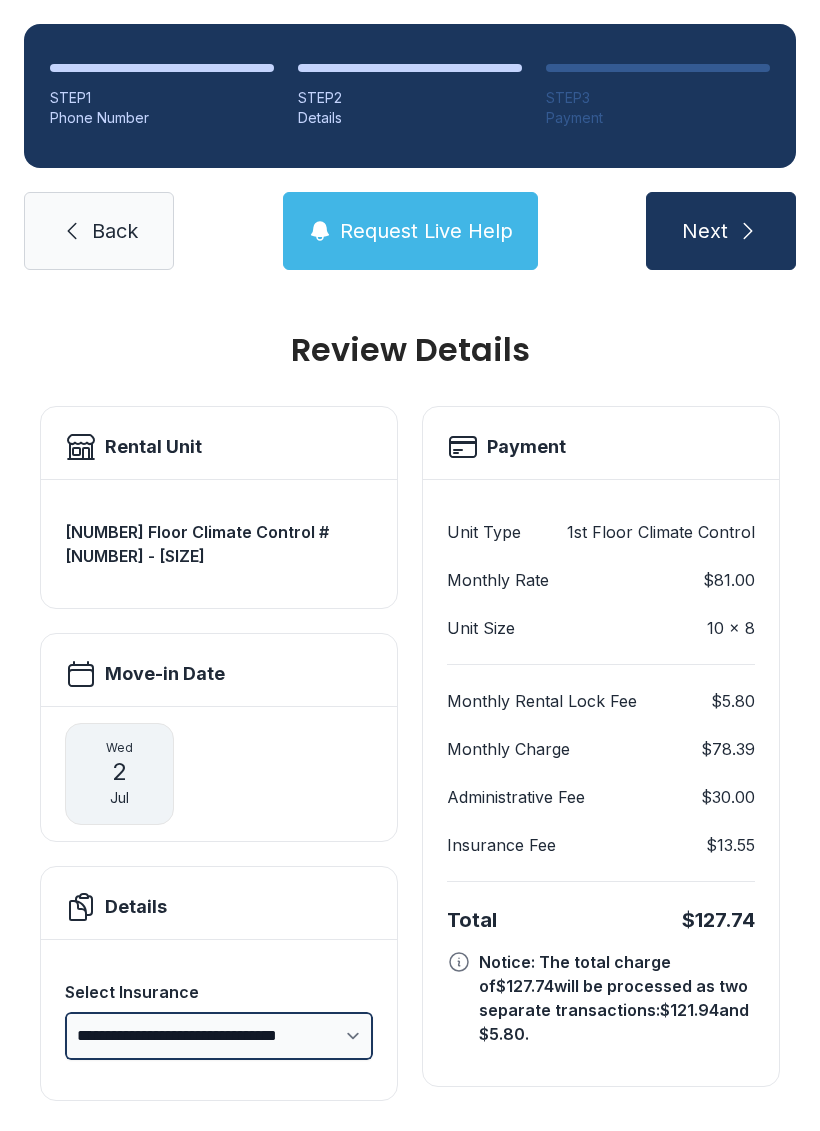 click on "**********" at bounding box center [219, 1036] 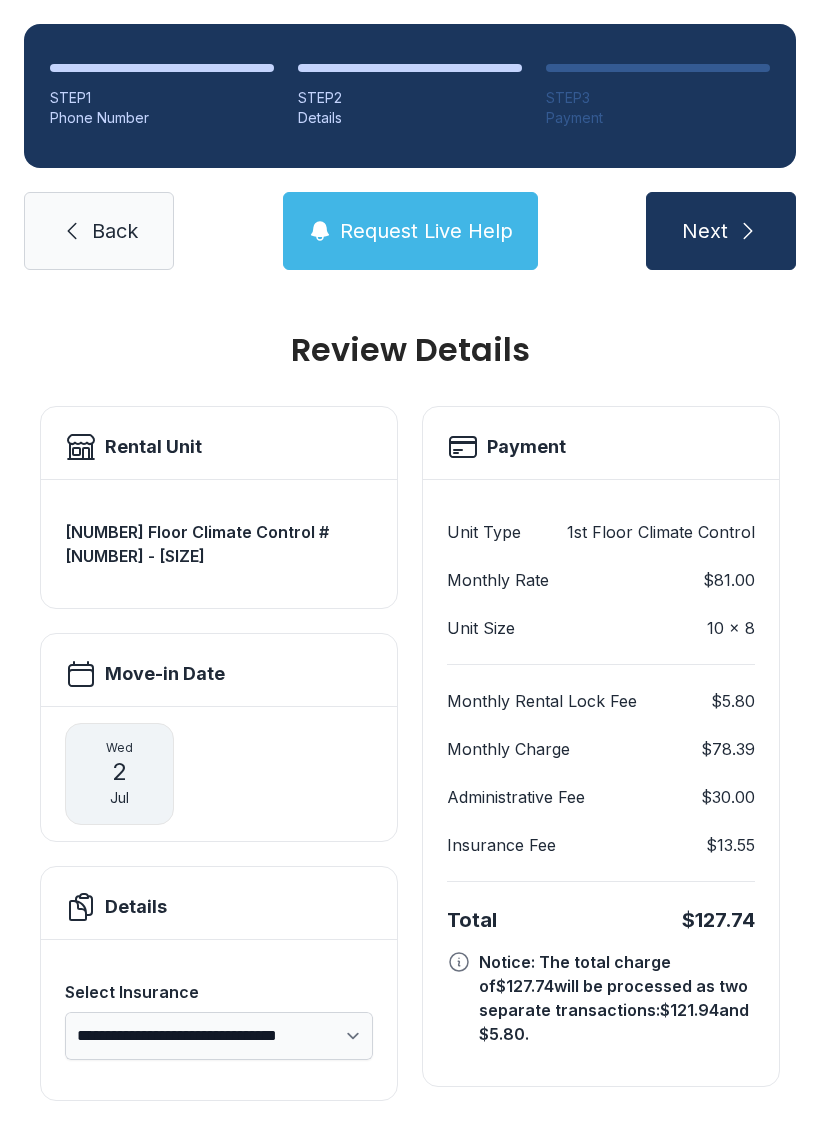 click on "Request Live Help" at bounding box center [426, 231] 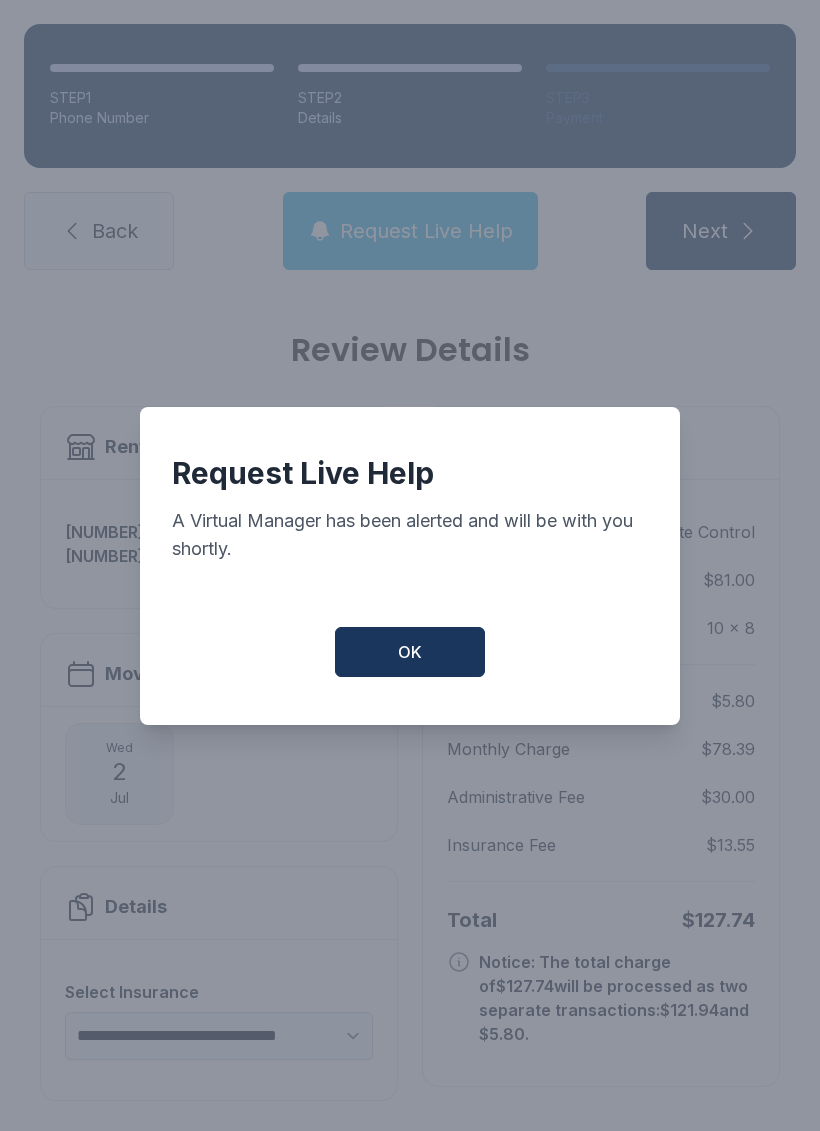 click on "OK" at bounding box center (410, 652) 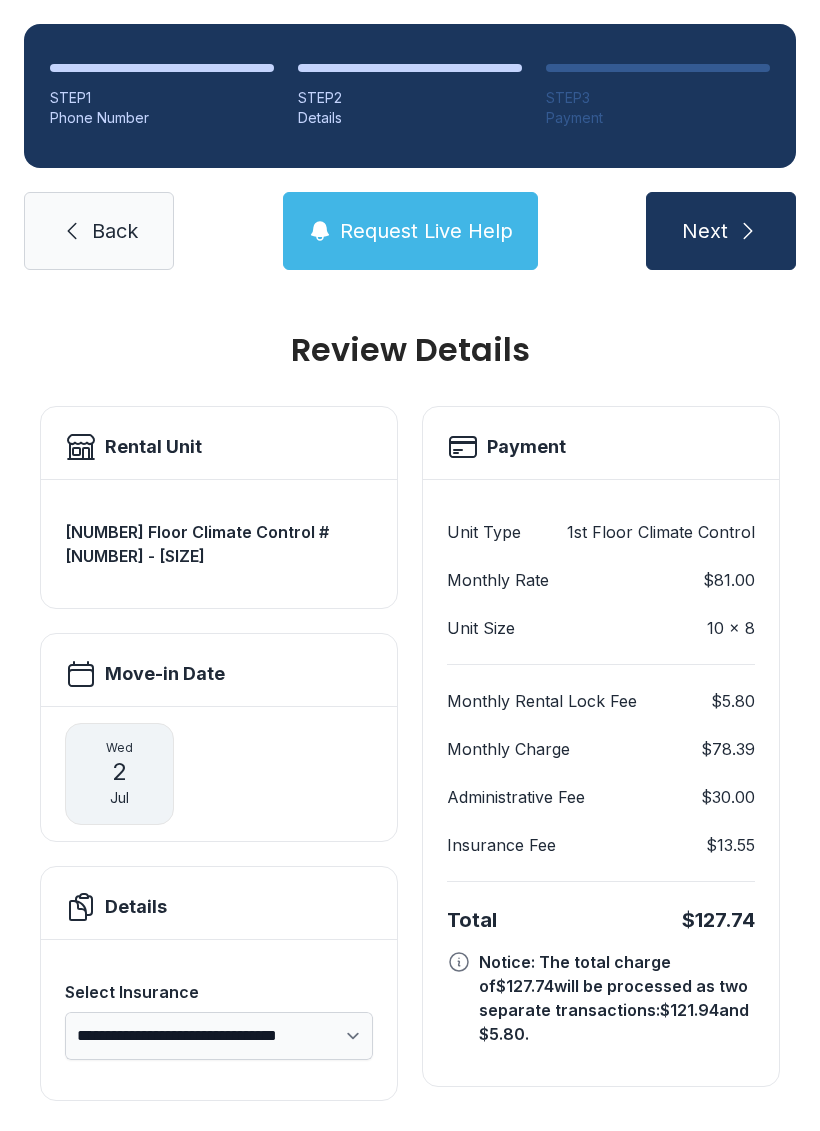 click at bounding box center (748, 231) 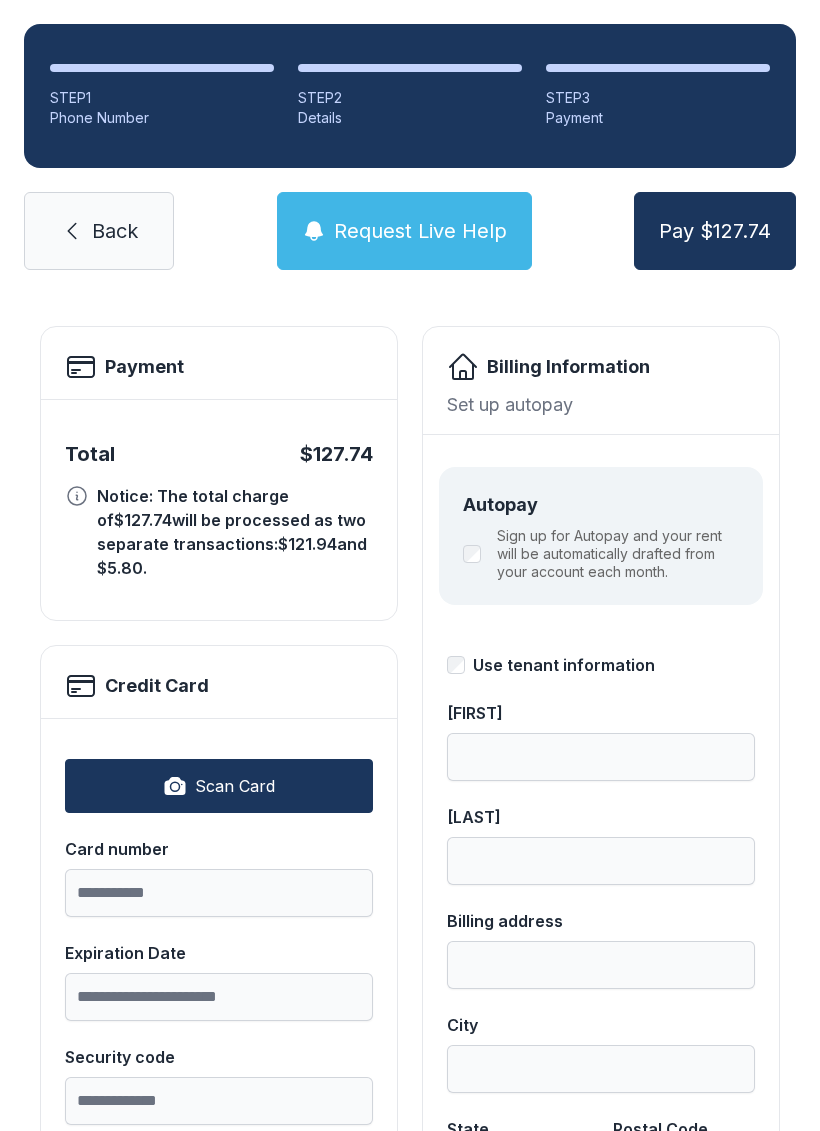 scroll, scrollTop: 83, scrollLeft: 0, axis: vertical 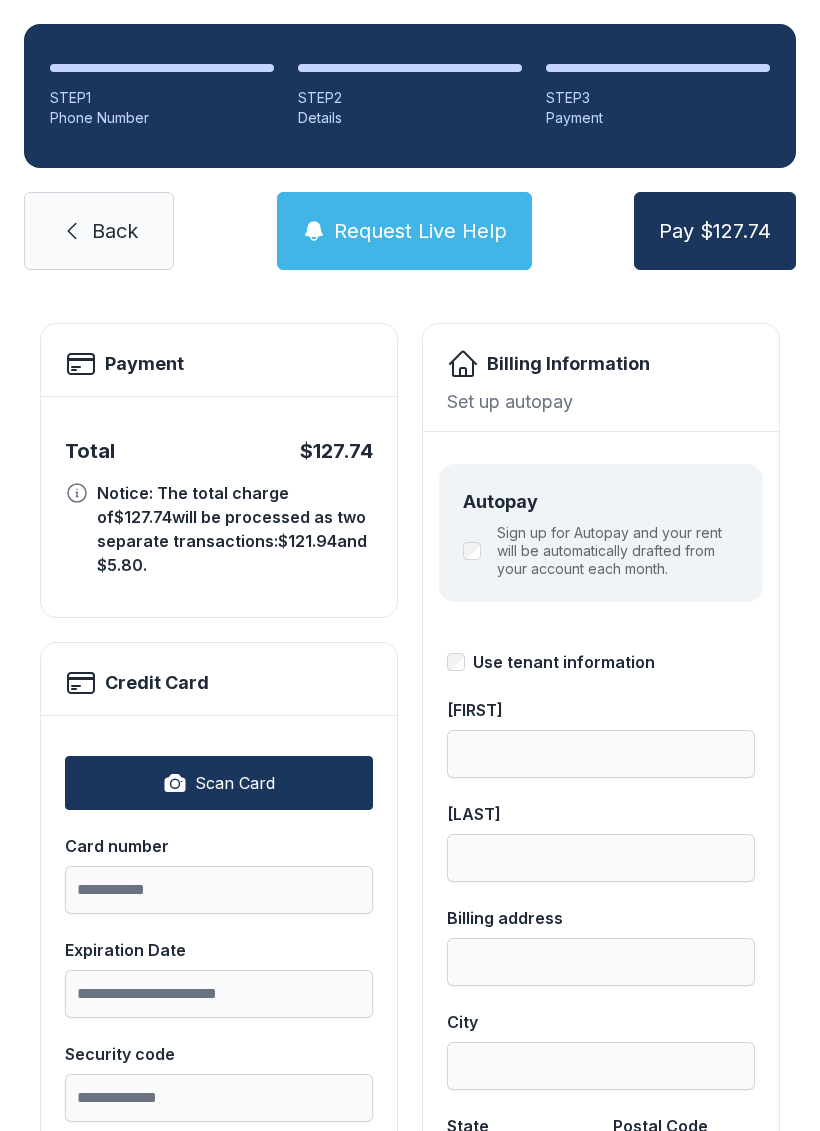 click on "Scan Card" at bounding box center (219, 783) 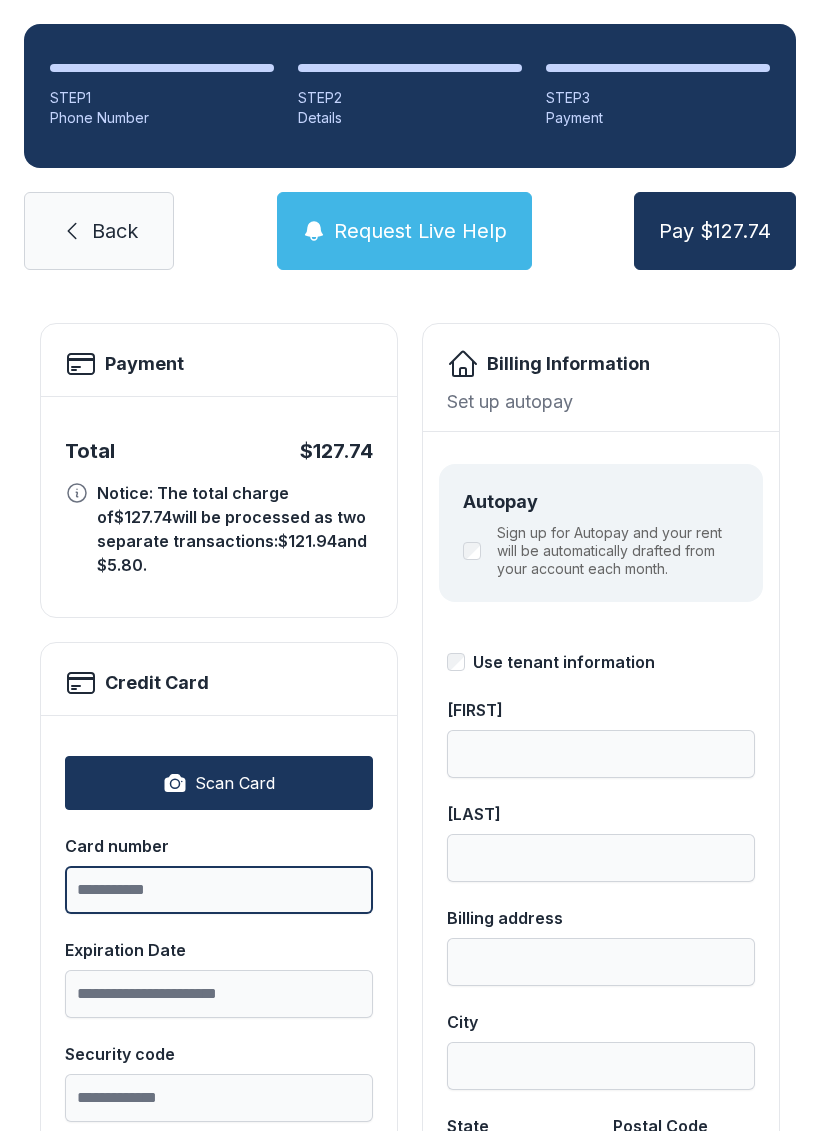 click on "Card number" at bounding box center [219, 890] 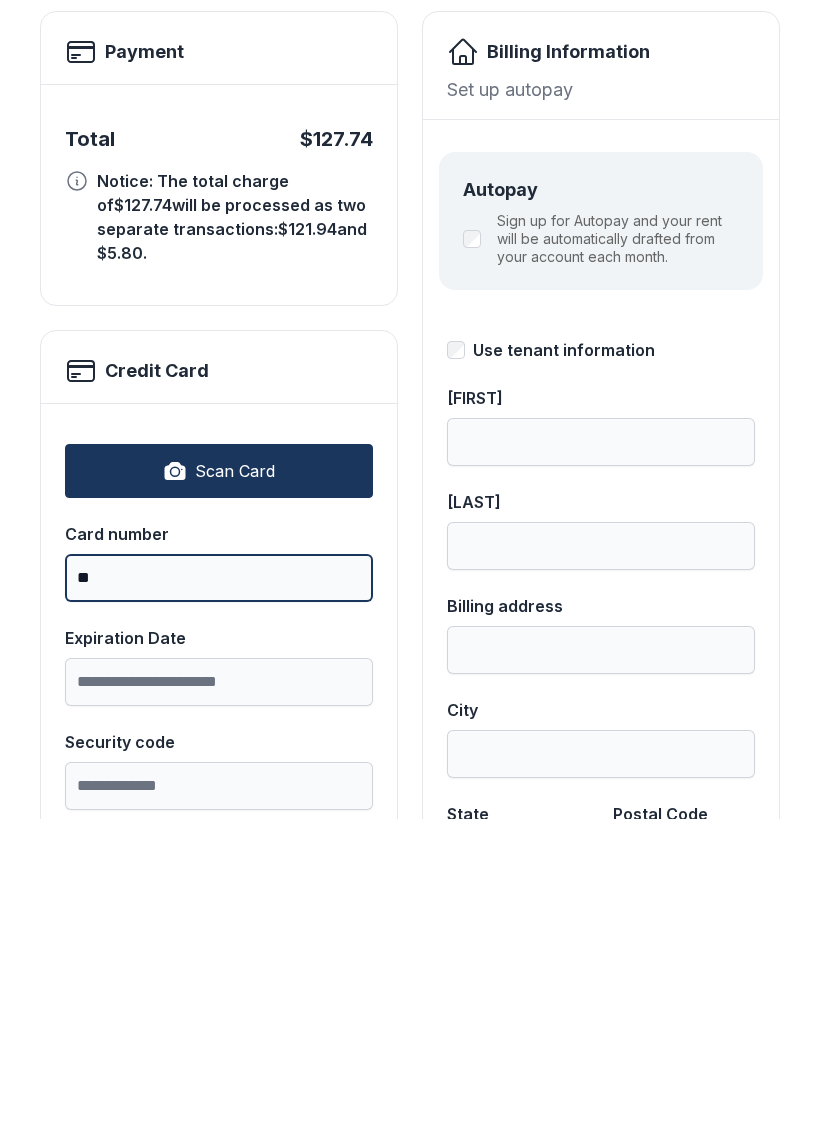 type on "**" 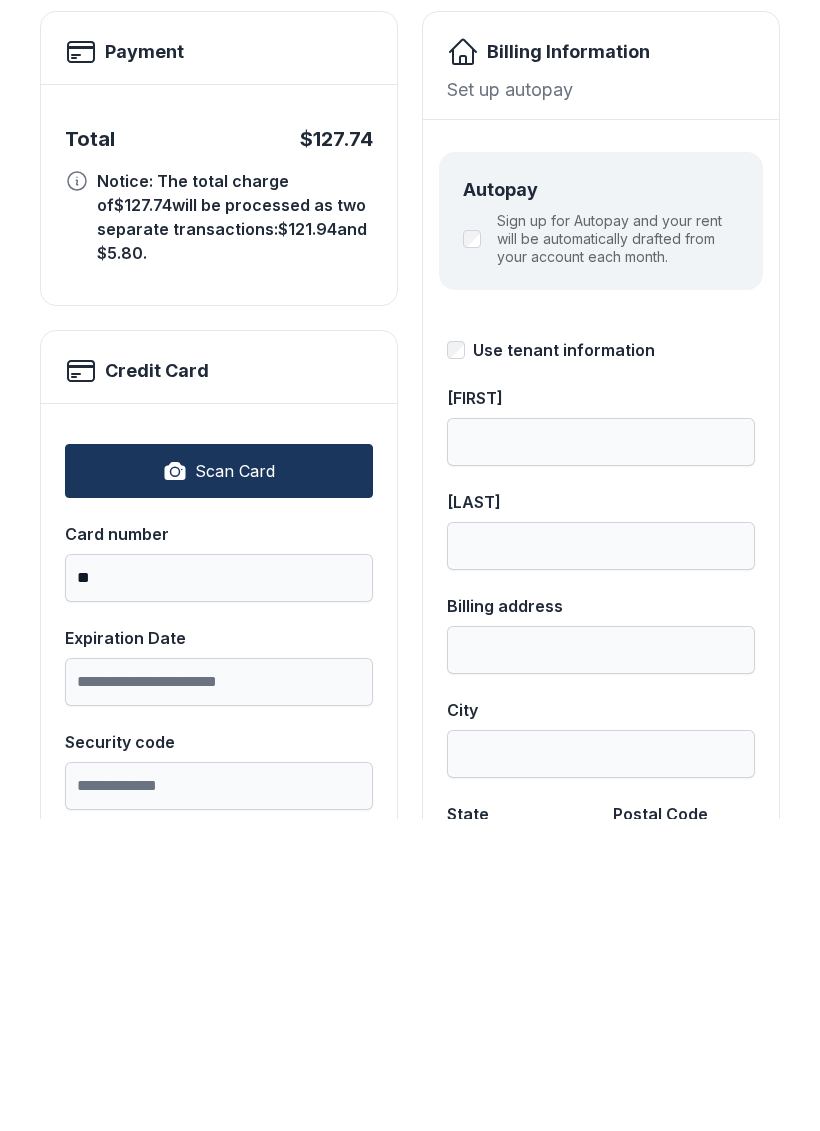 click on "Scan Card" at bounding box center [219, 783] 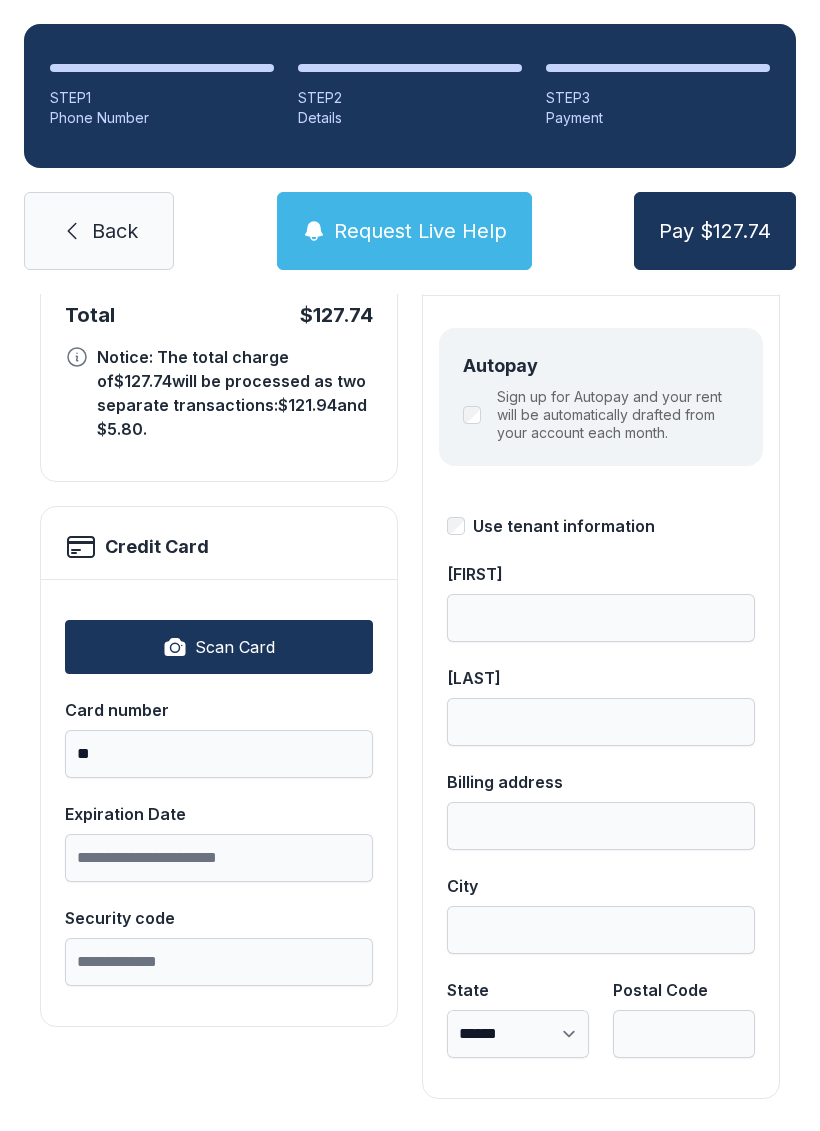 scroll, scrollTop: 218, scrollLeft: 0, axis: vertical 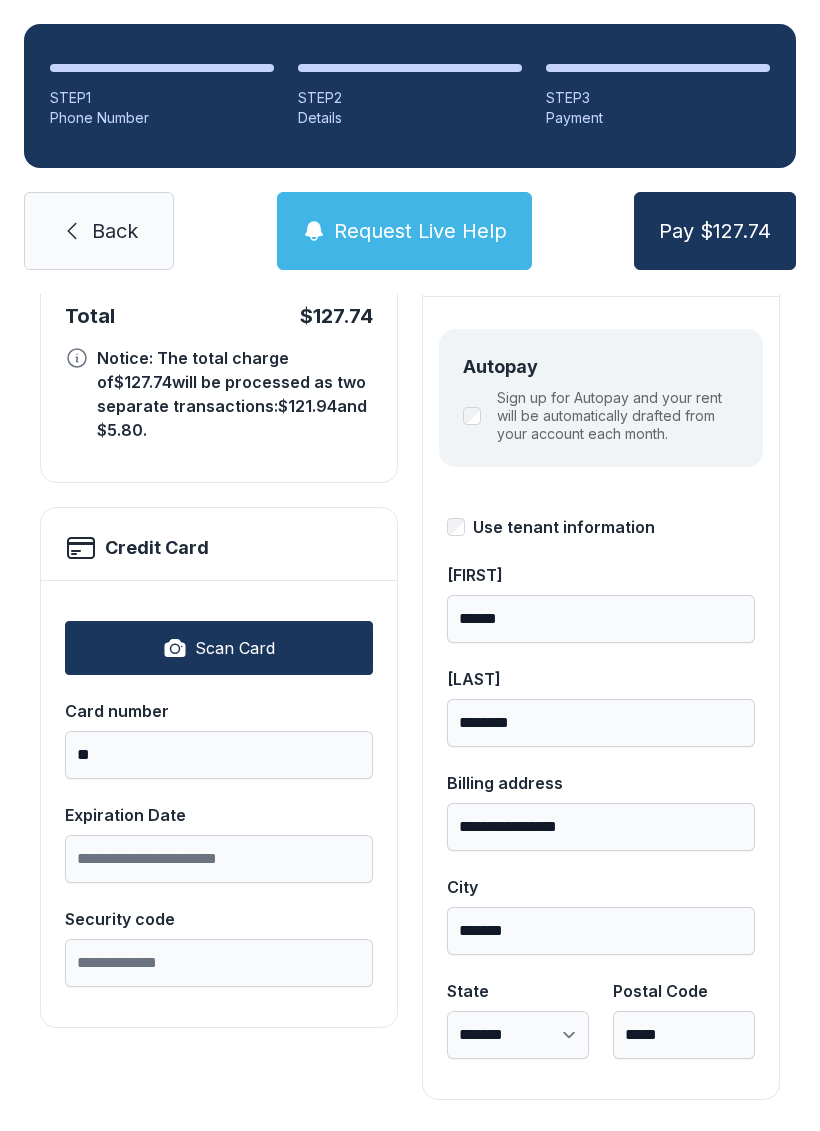 click on "Back" at bounding box center [99, 231] 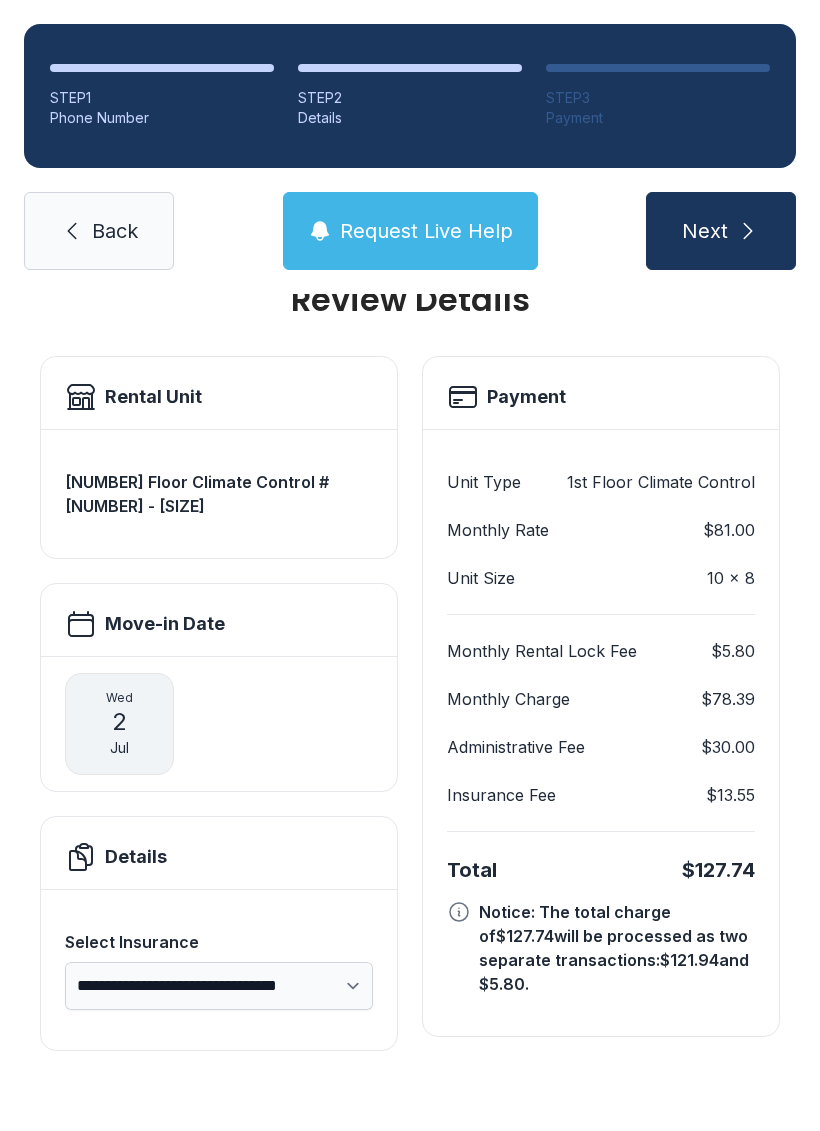scroll, scrollTop: 0, scrollLeft: 0, axis: both 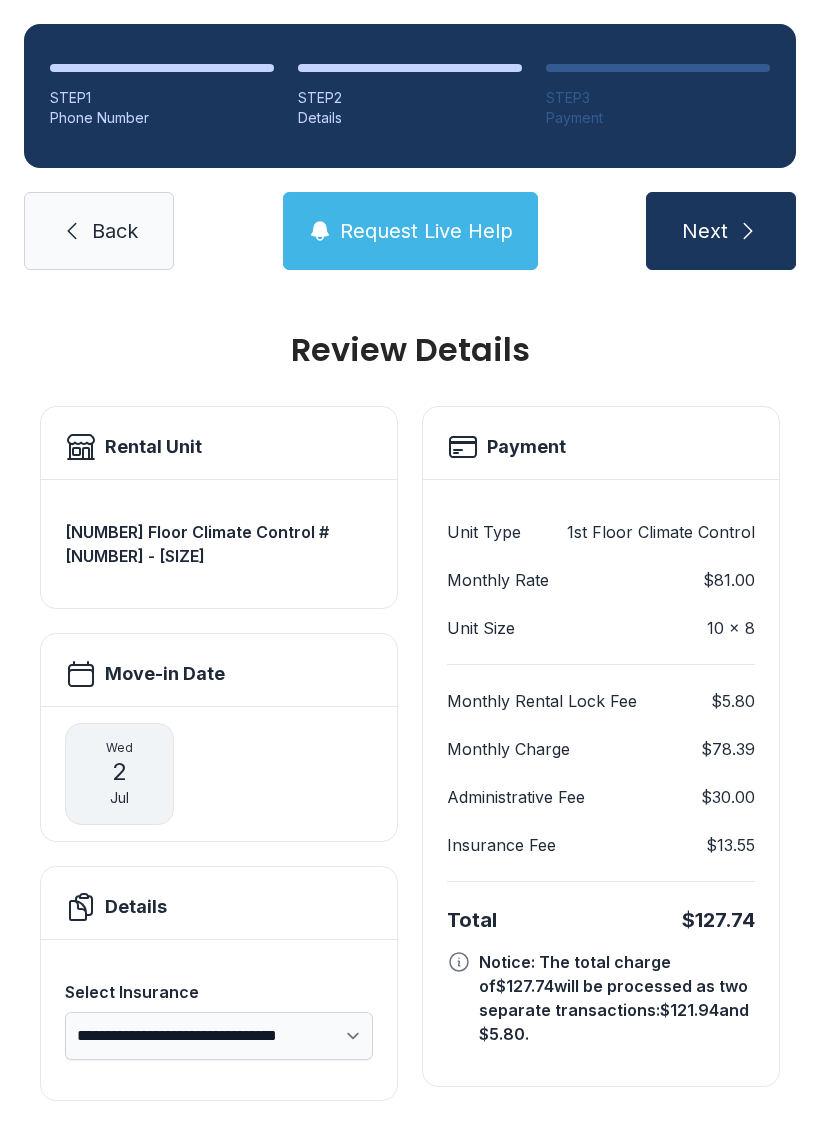 click on "Back" at bounding box center (99, 231) 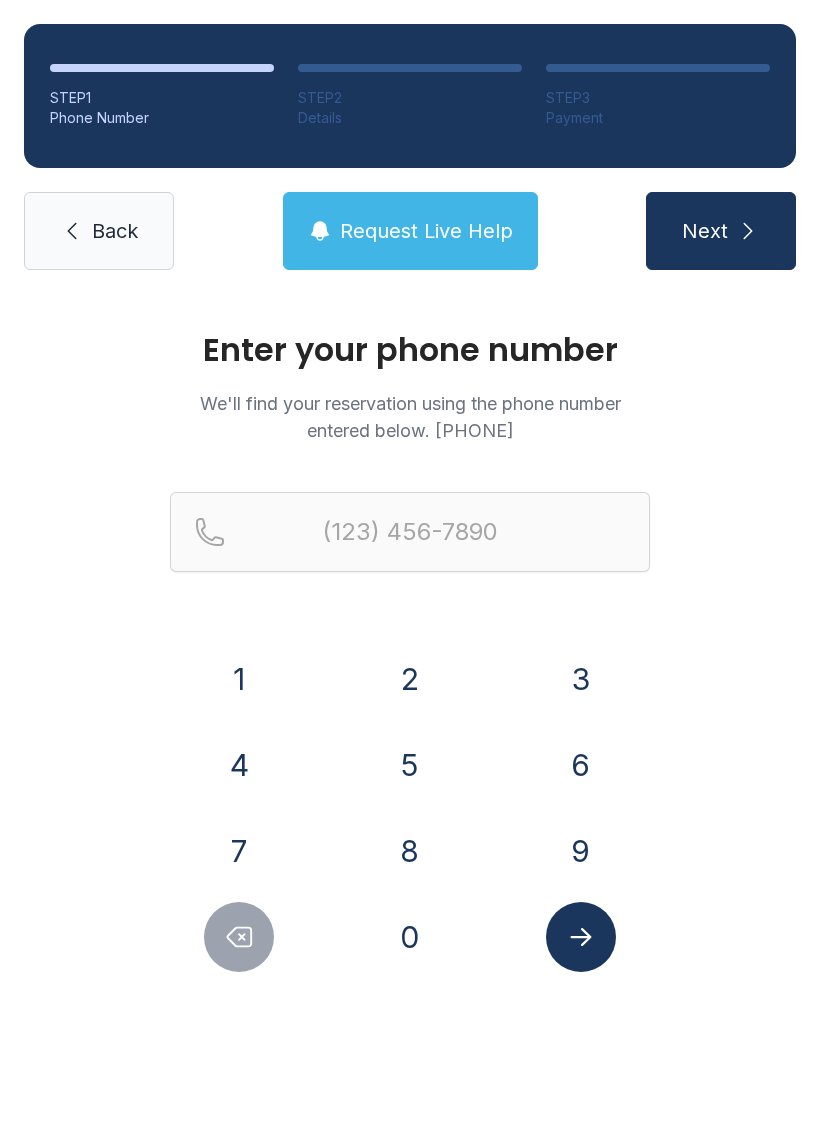 click on "Back" at bounding box center [115, 231] 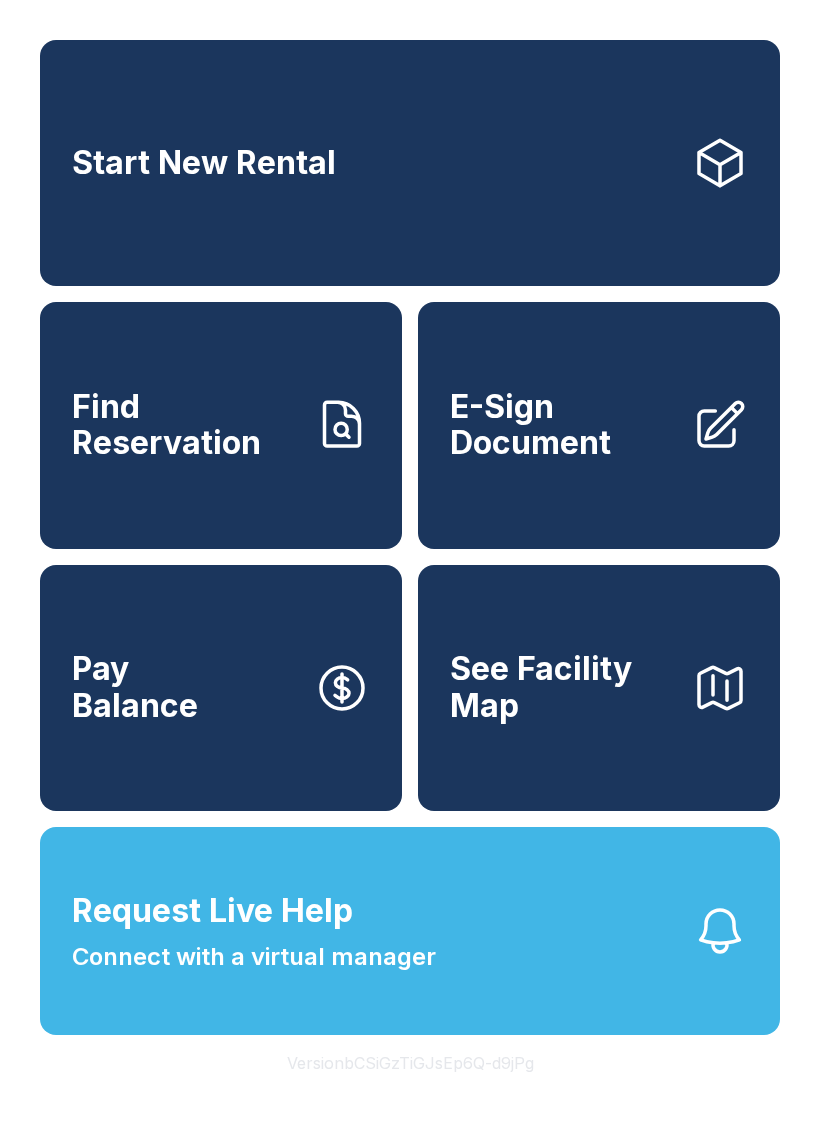 click on "E-Sign Document" at bounding box center [563, 425] 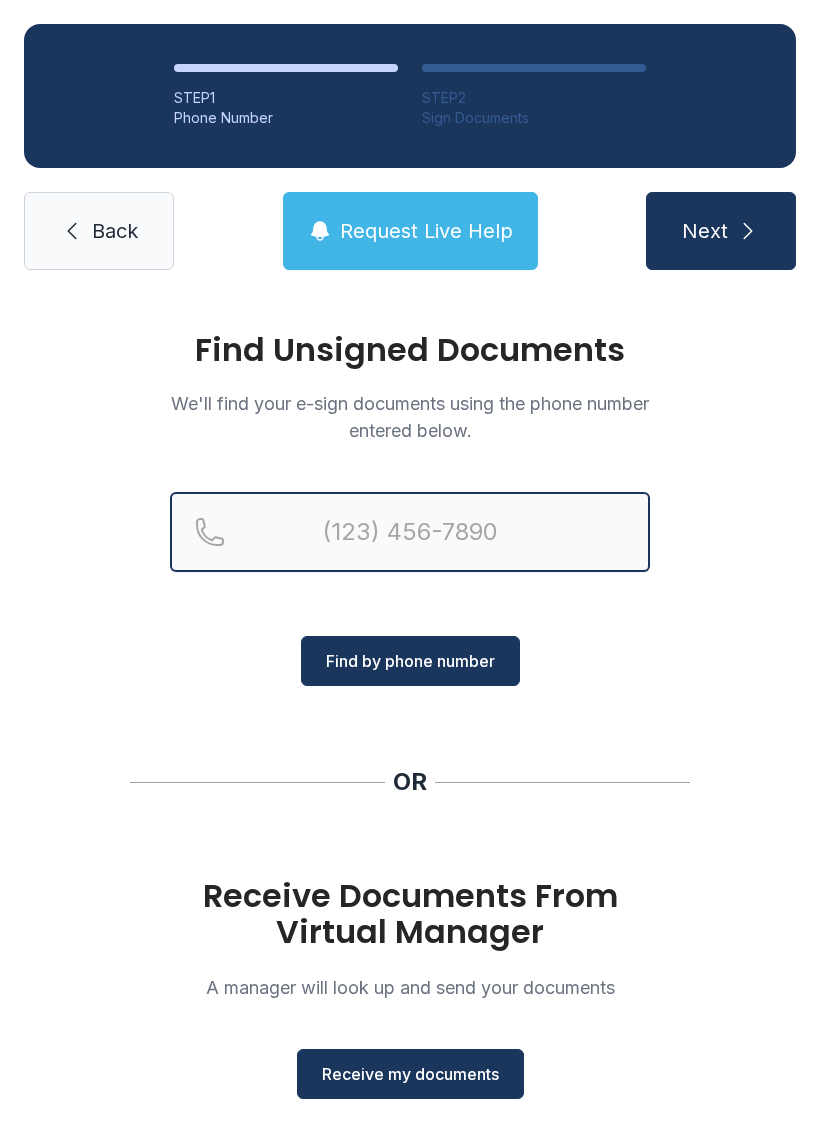 click at bounding box center (410, 532) 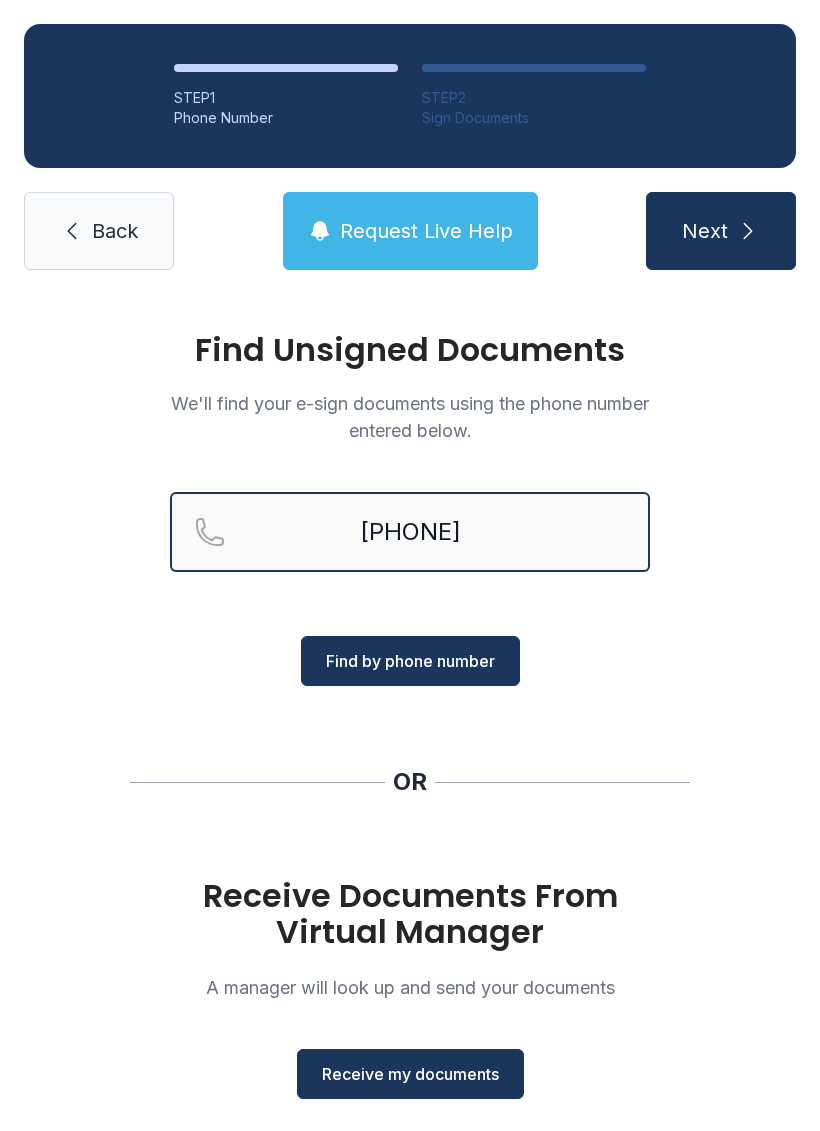 type on "[PHONE]" 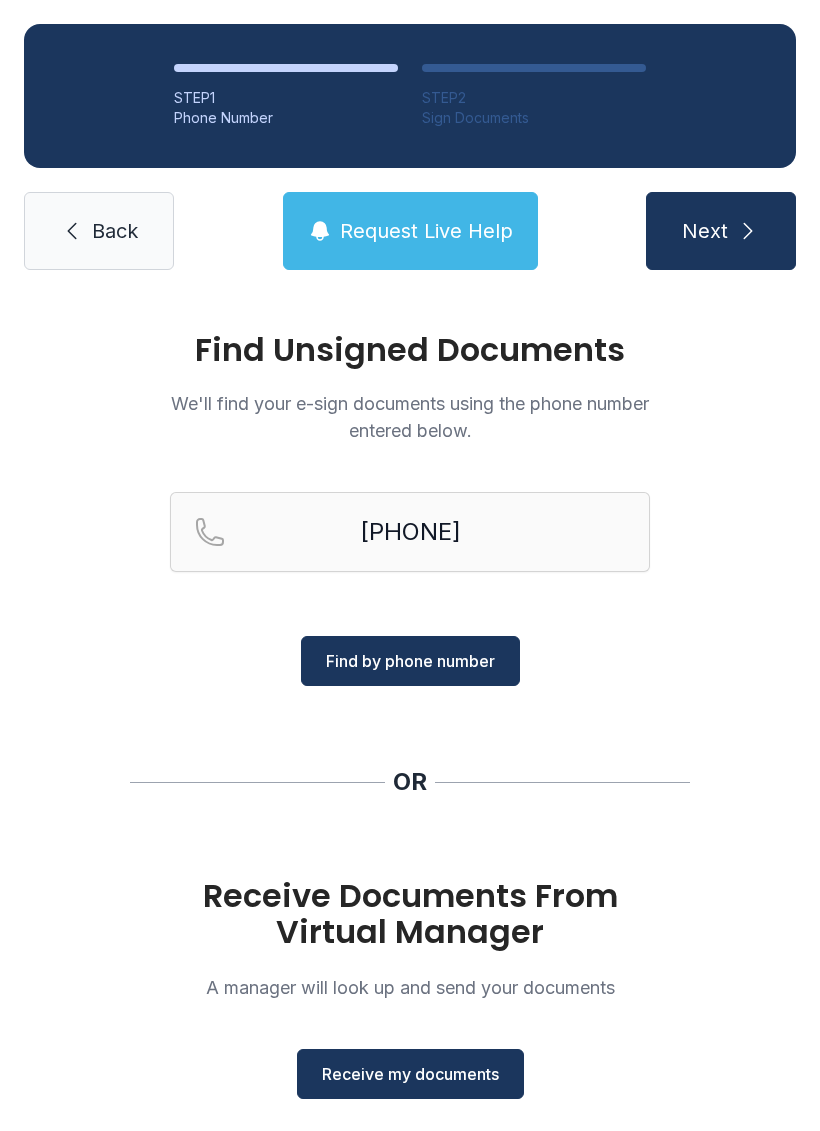 click on "Find by phone number" at bounding box center [410, 661] 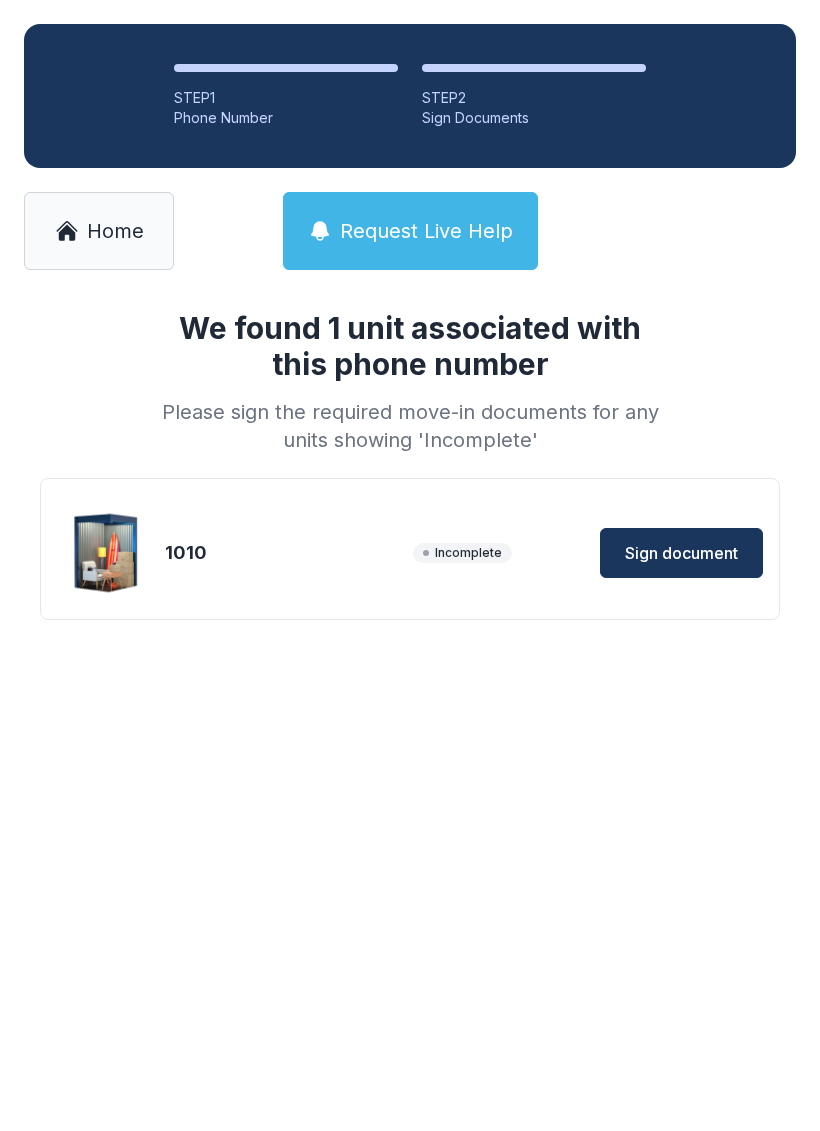 click on "Sign document" at bounding box center [681, 553] 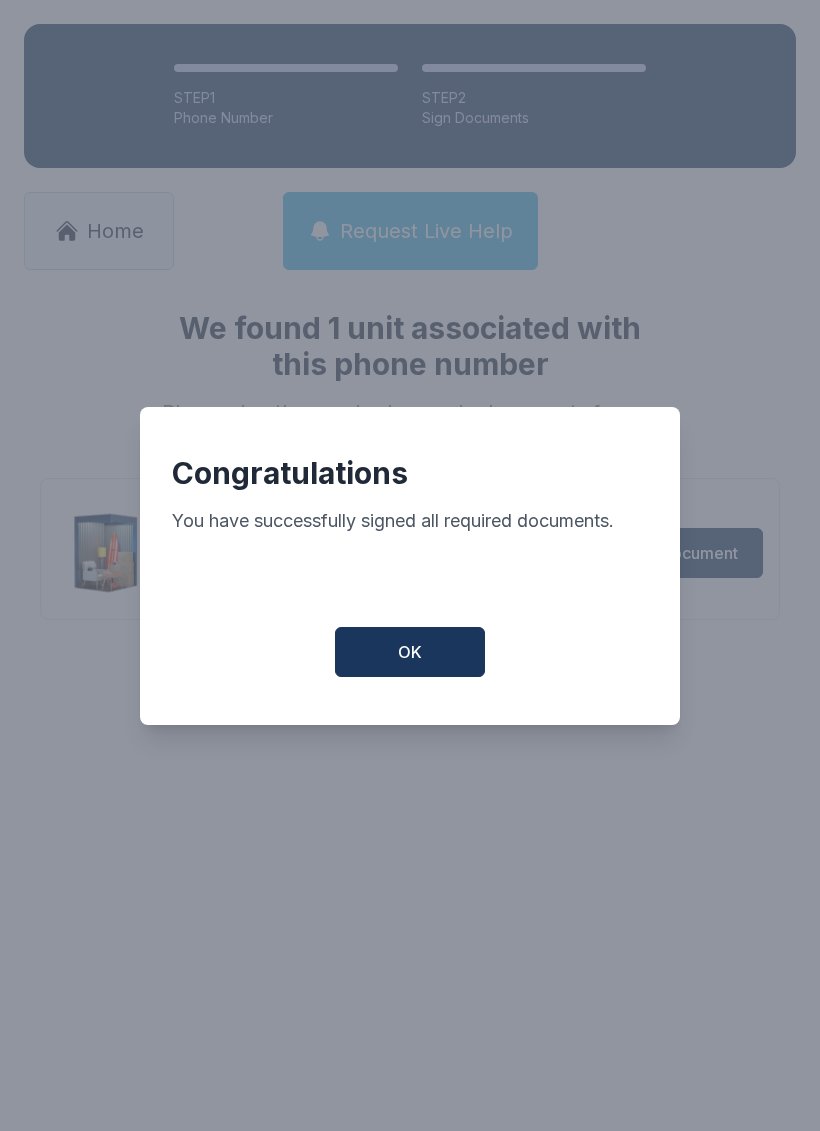 click on "OK" at bounding box center [410, 652] 